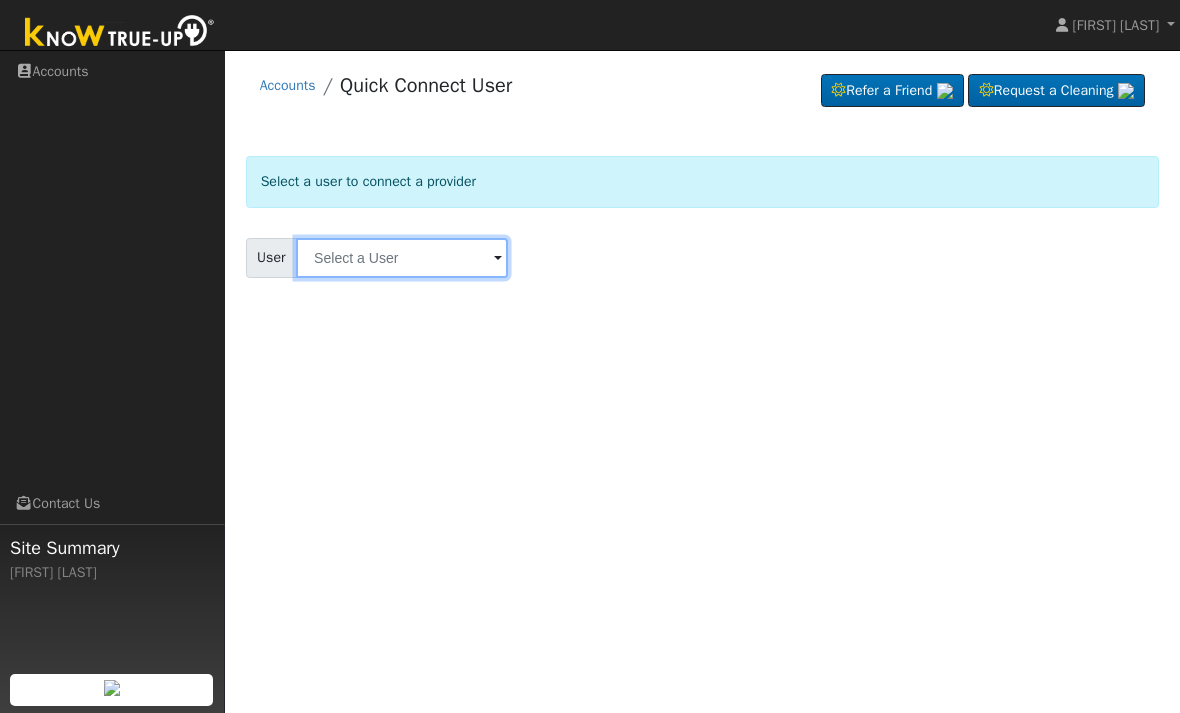 scroll, scrollTop: 0, scrollLeft: 0, axis: both 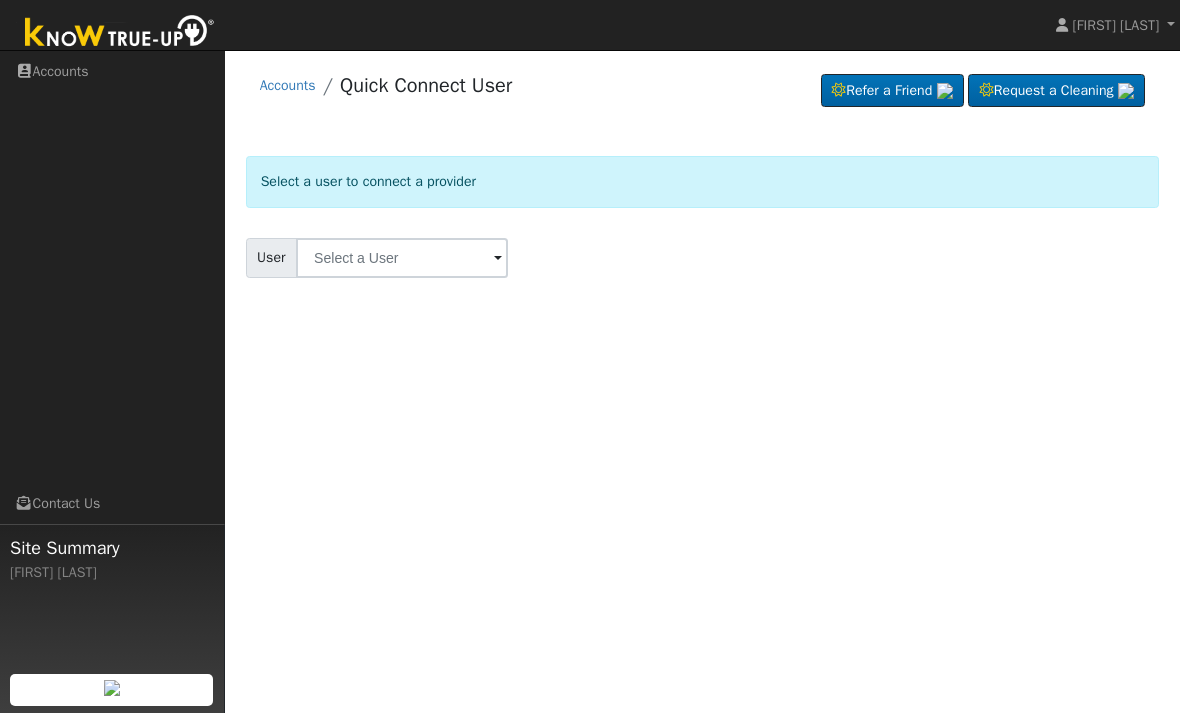 click on "Select a user to connect a provider" at bounding box center [703, 181] 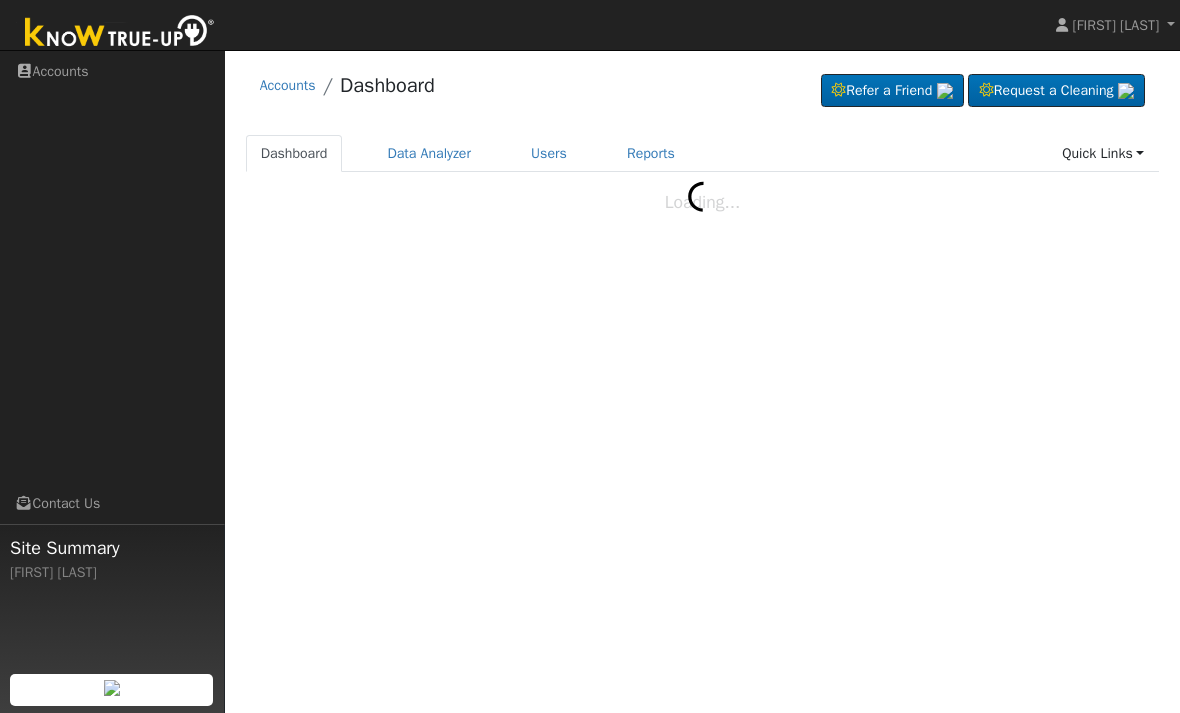 scroll, scrollTop: 0, scrollLeft: 0, axis: both 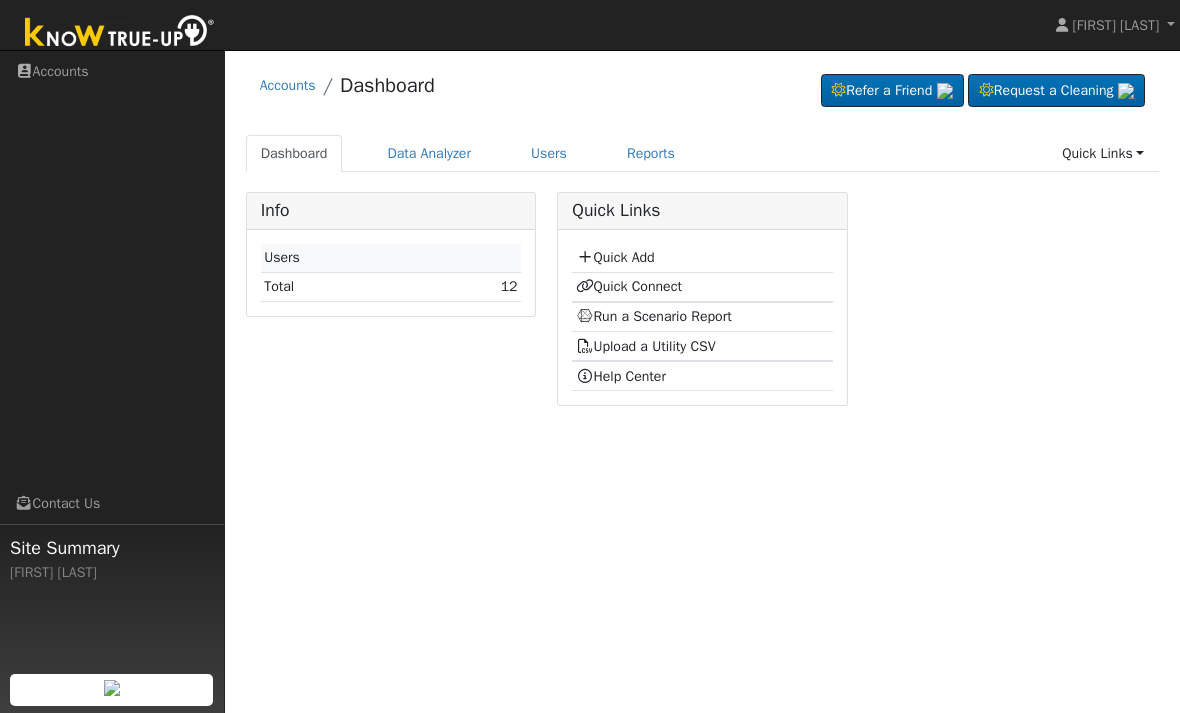 click on "12" at bounding box center [470, 286] 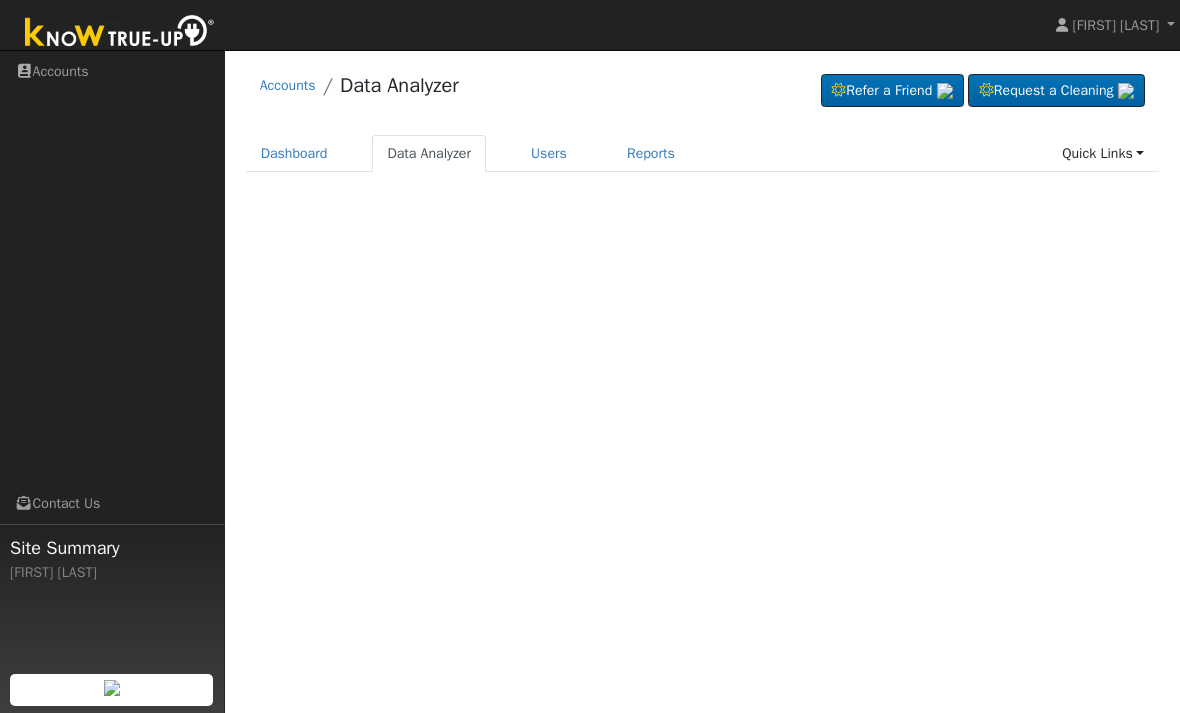 scroll, scrollTop: 0, scrollLeft: 0, axis: both 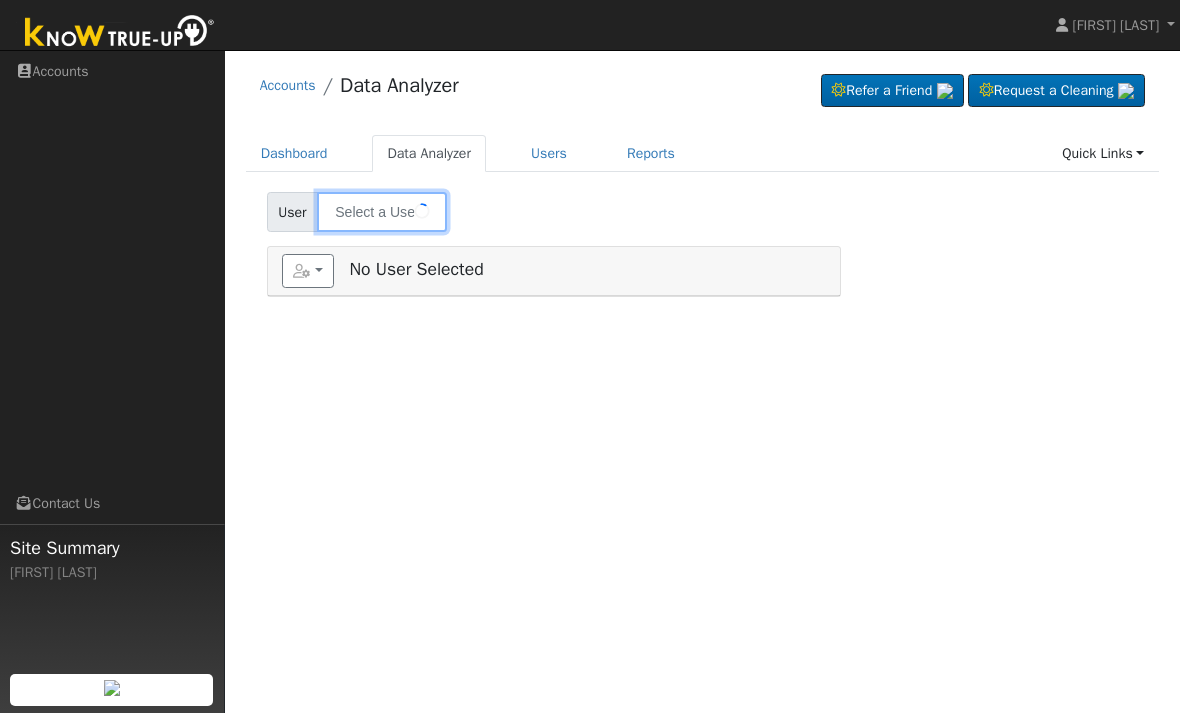 type on "[FIRST] [LAST]" 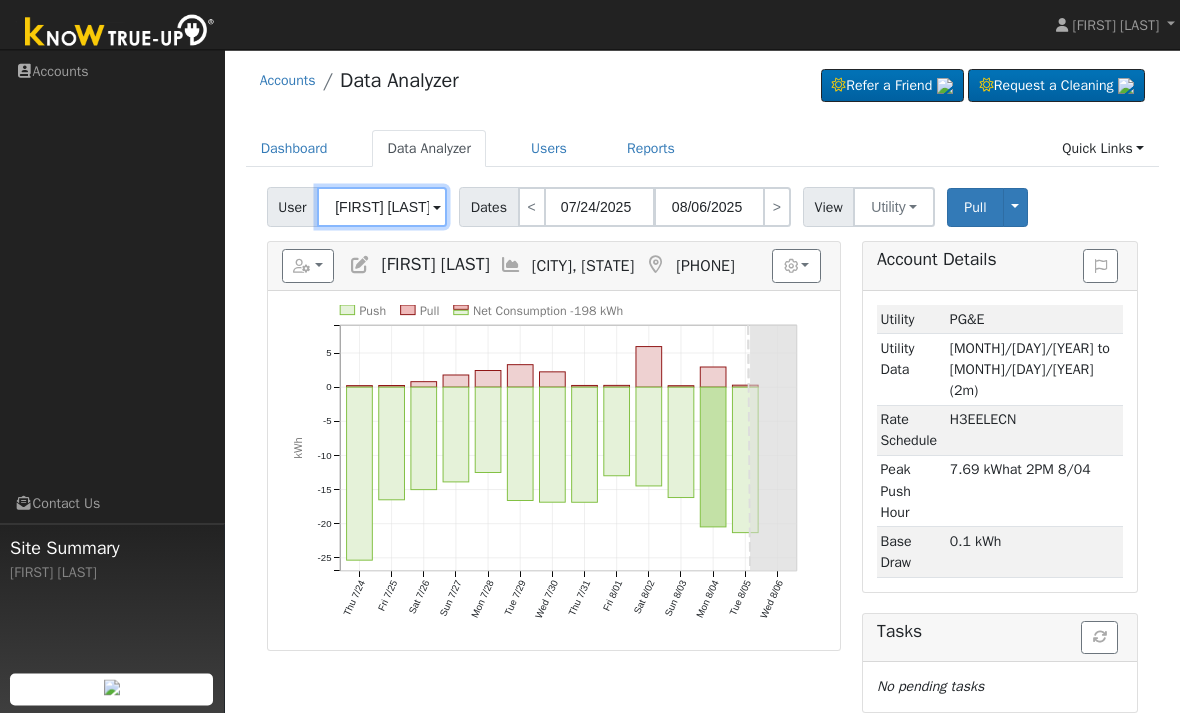 scroll, scrollTop: 5, scrollLeft: 0, axis: vertical 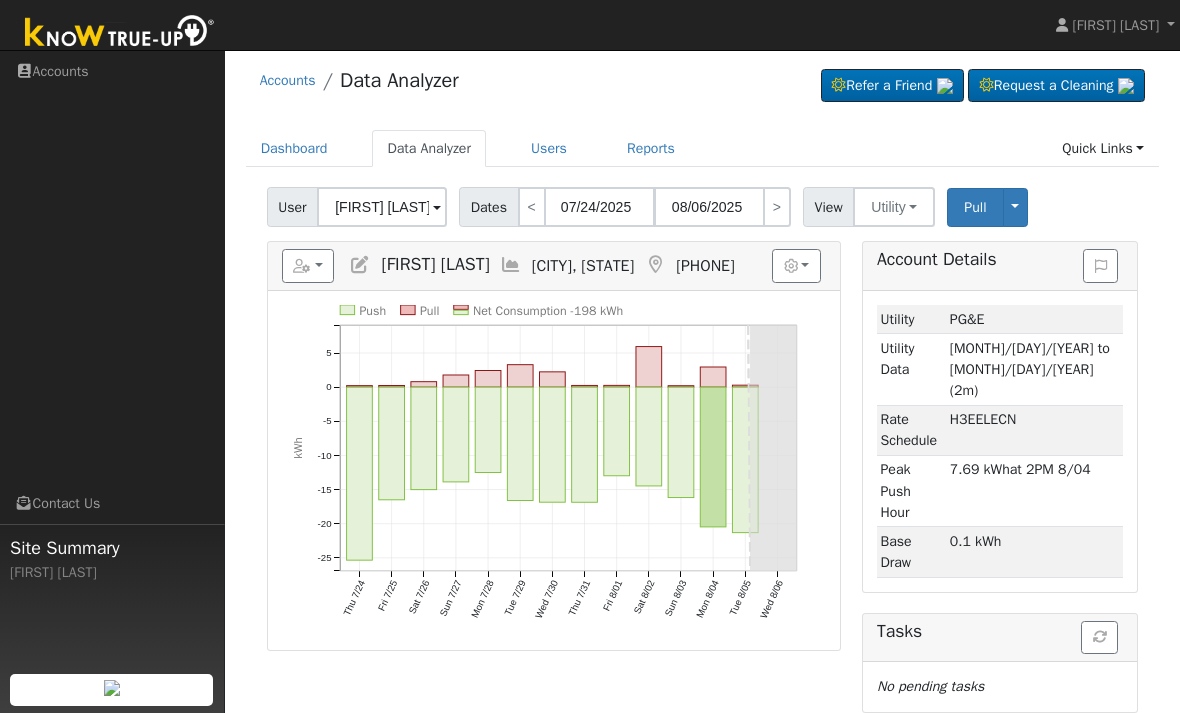 click on "onclick=""" 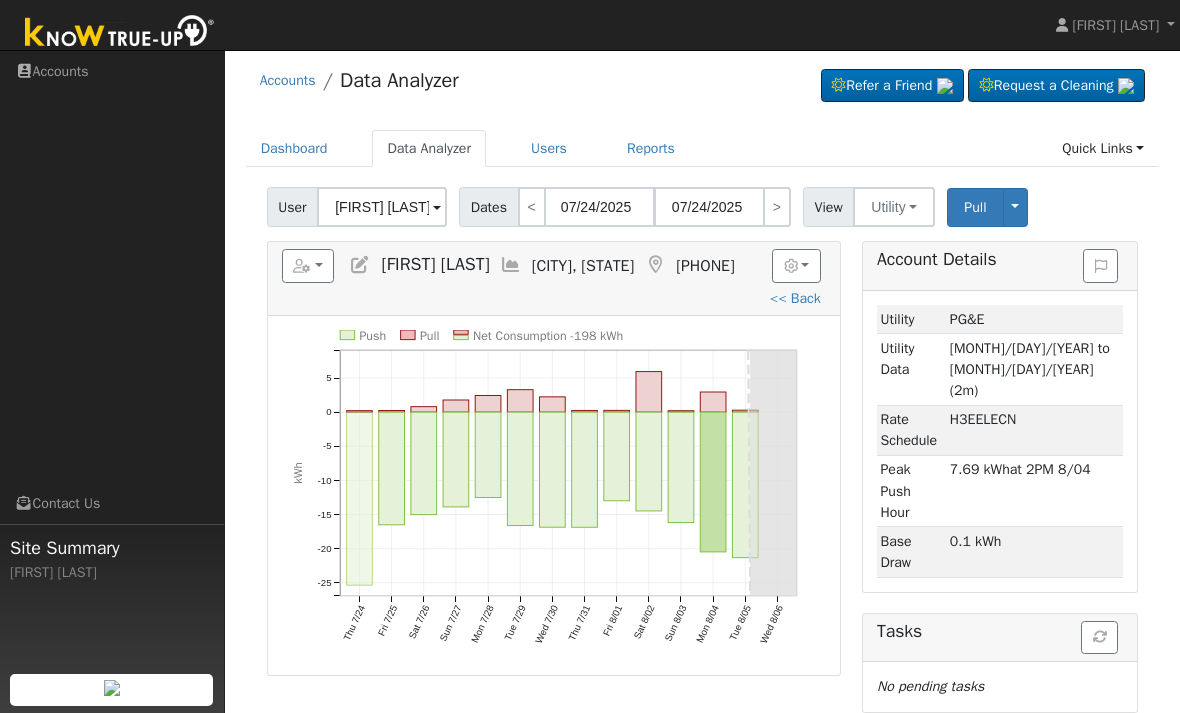 scroll, scrollTop: 0, scrollLeft: 0, axis: both 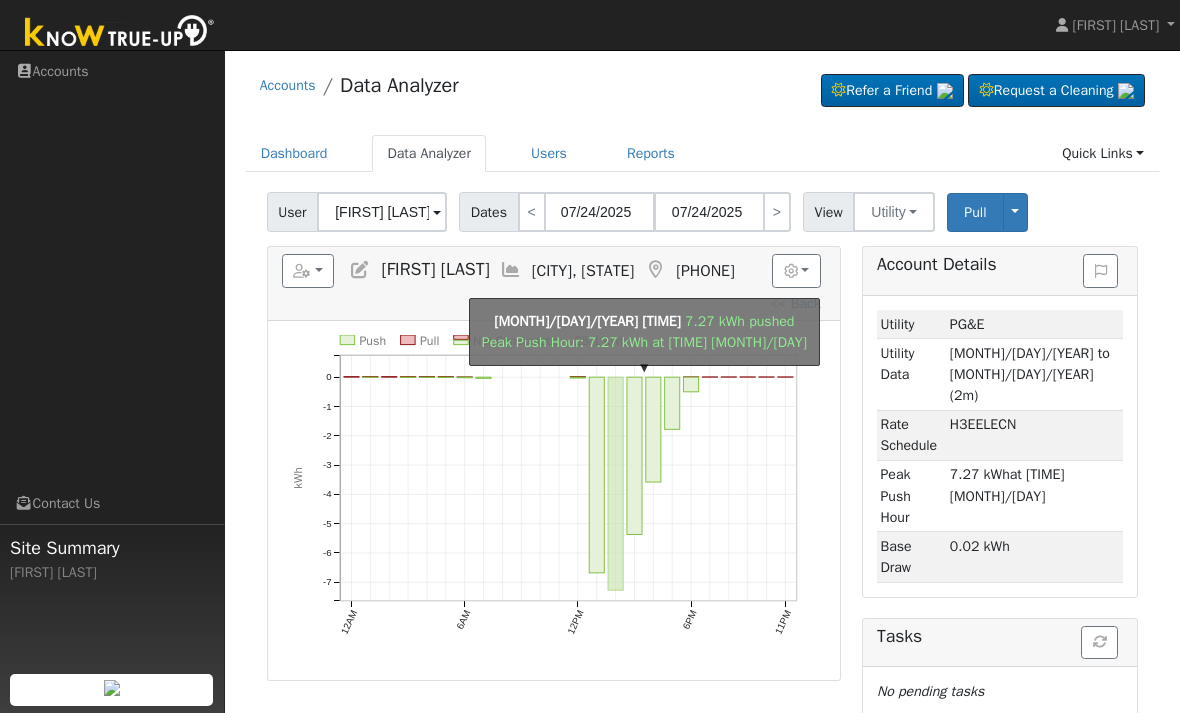 click on "onclick=""" 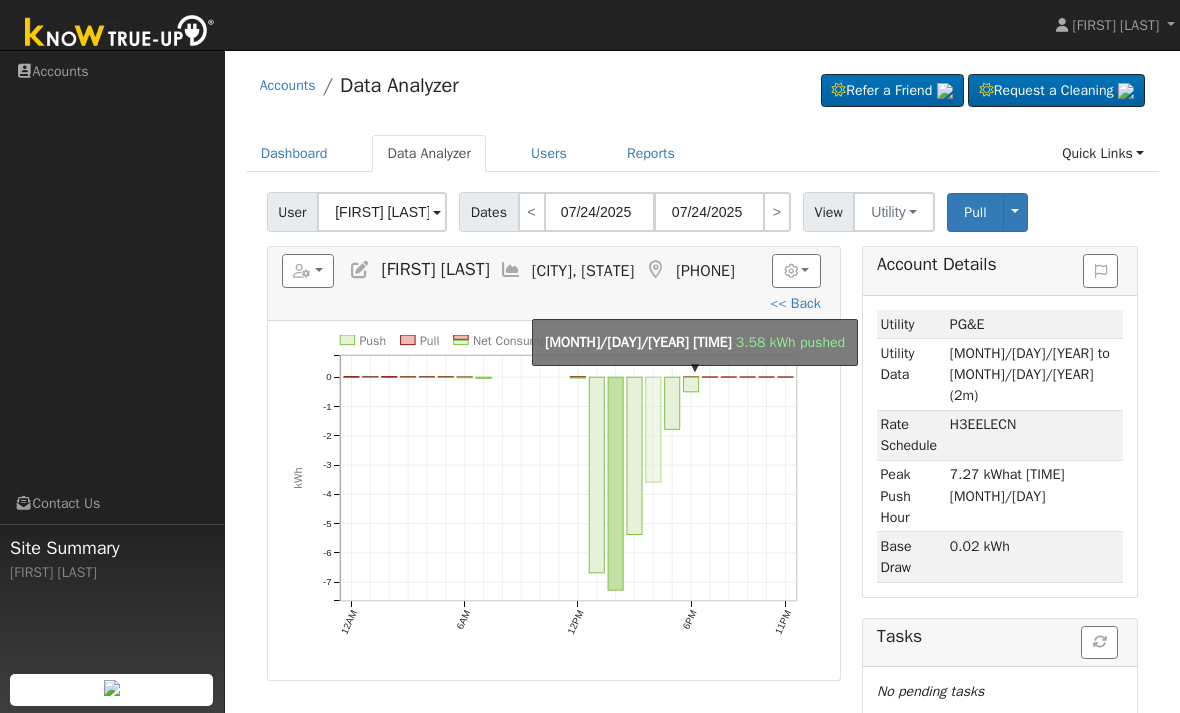 click on "onclick=""" 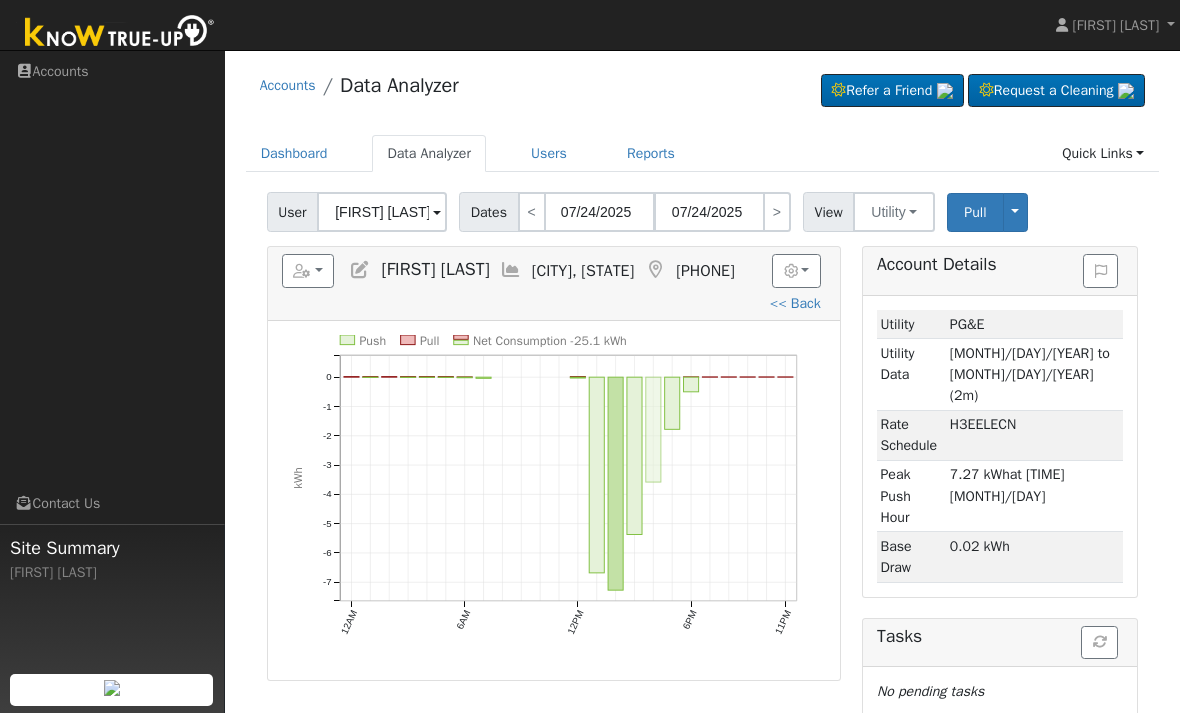 click on "Utility" at bounding box center (894, 212) 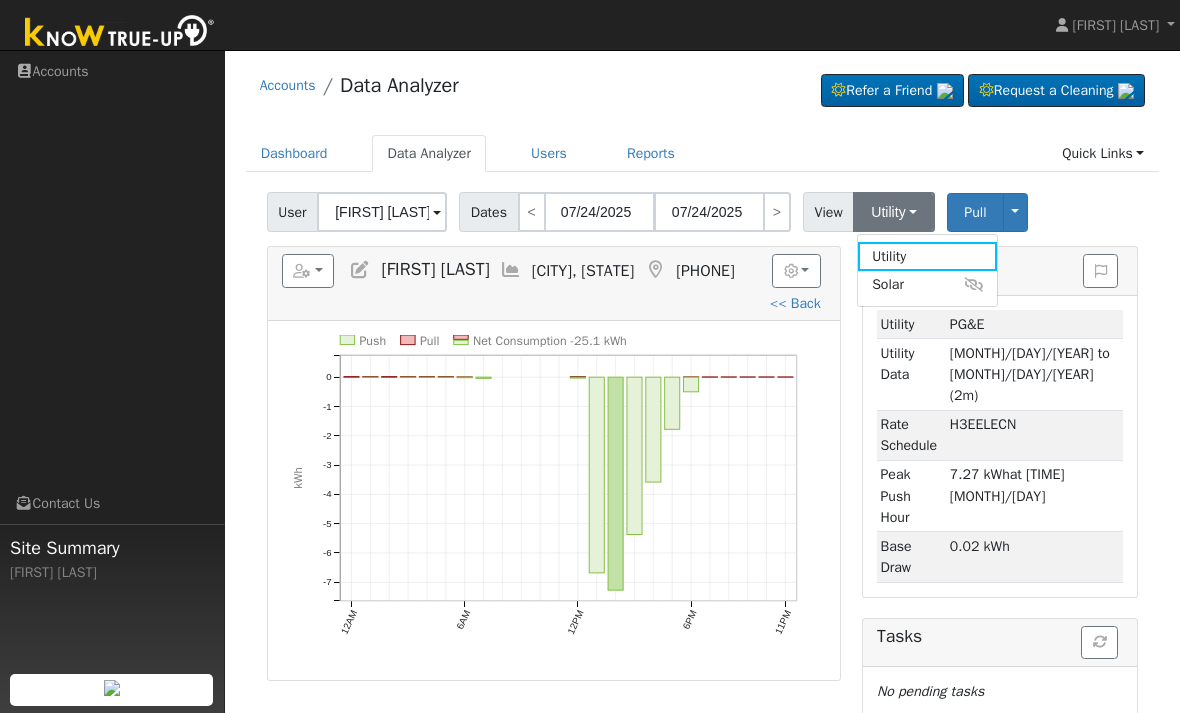 click on "Solar" at bounding box center [927, 285] 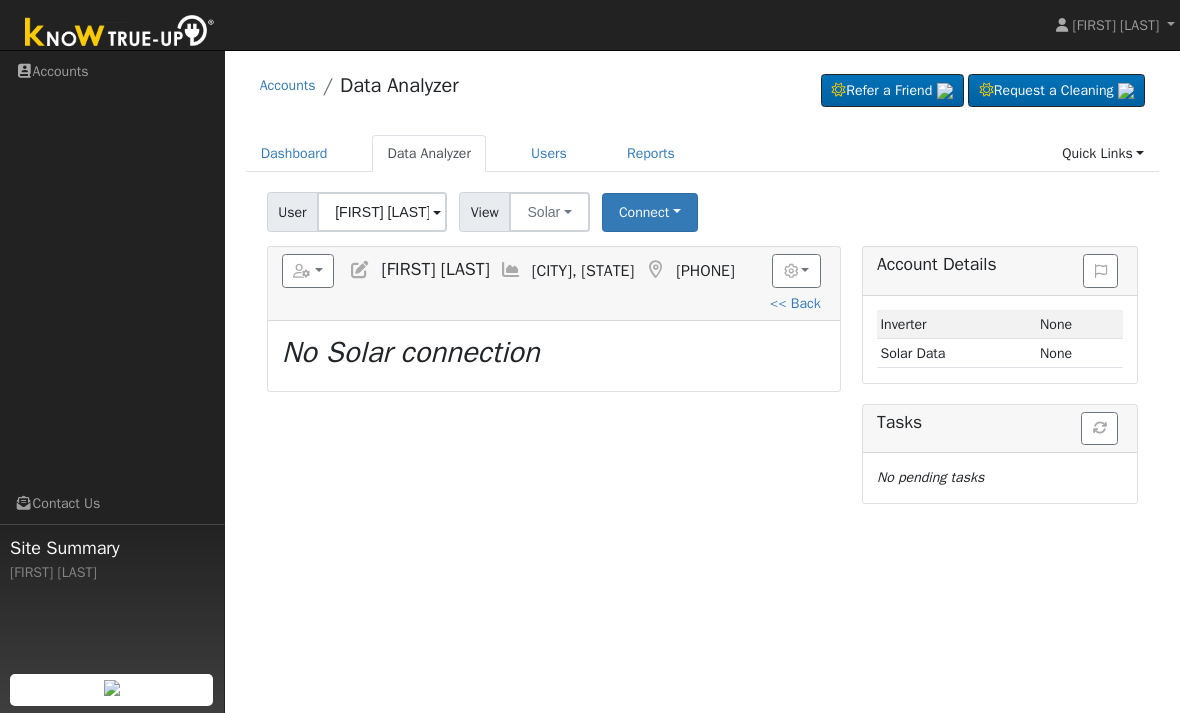 click on "Solar" at bounding box center (549, 212) 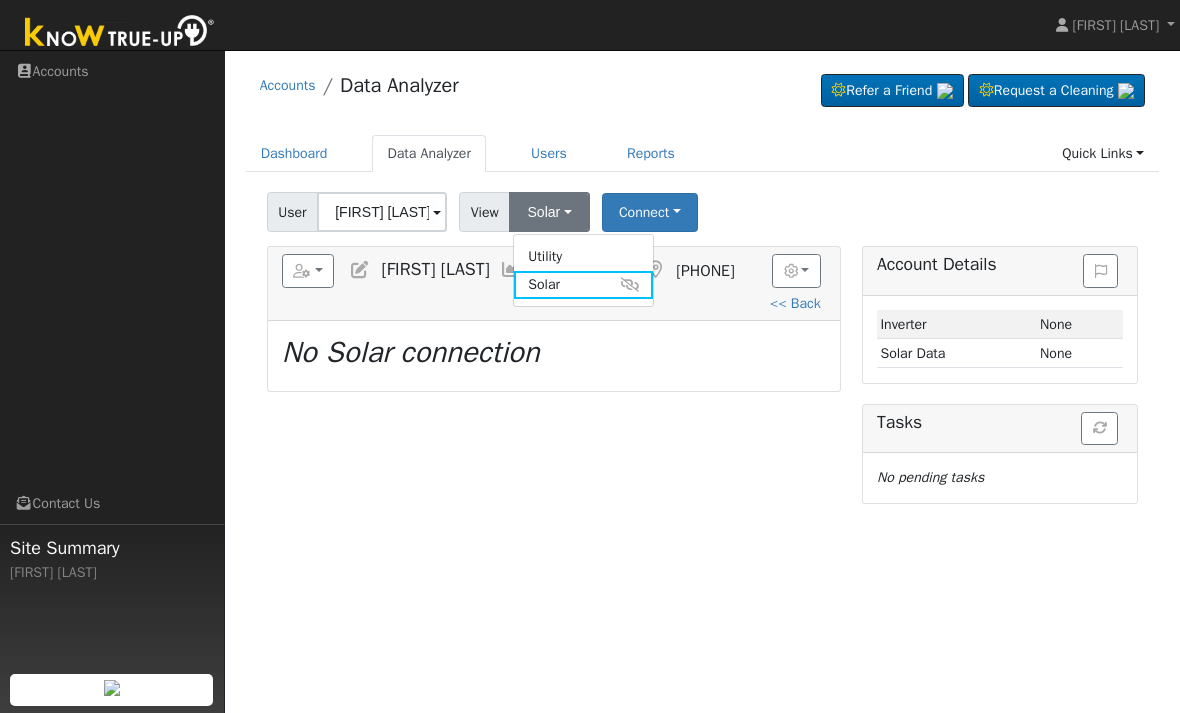 click on "Utility" at bounding box center (583, 256) 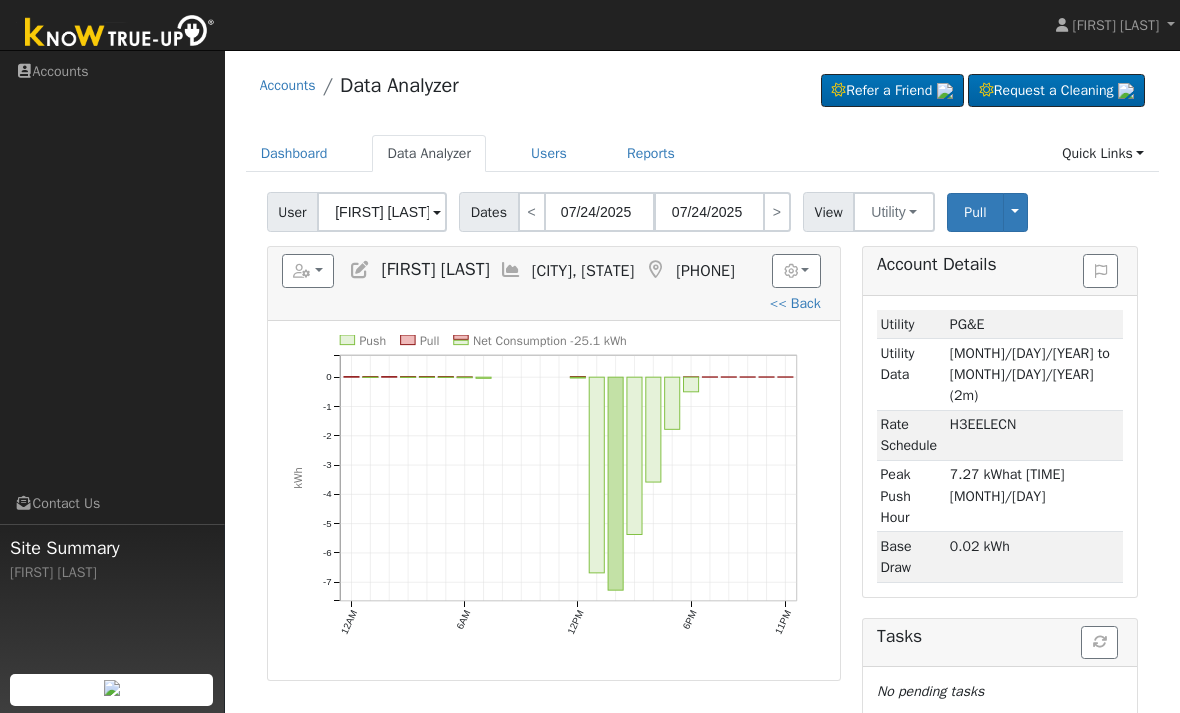 click on "<< Back" at bounding box center [795, 303] 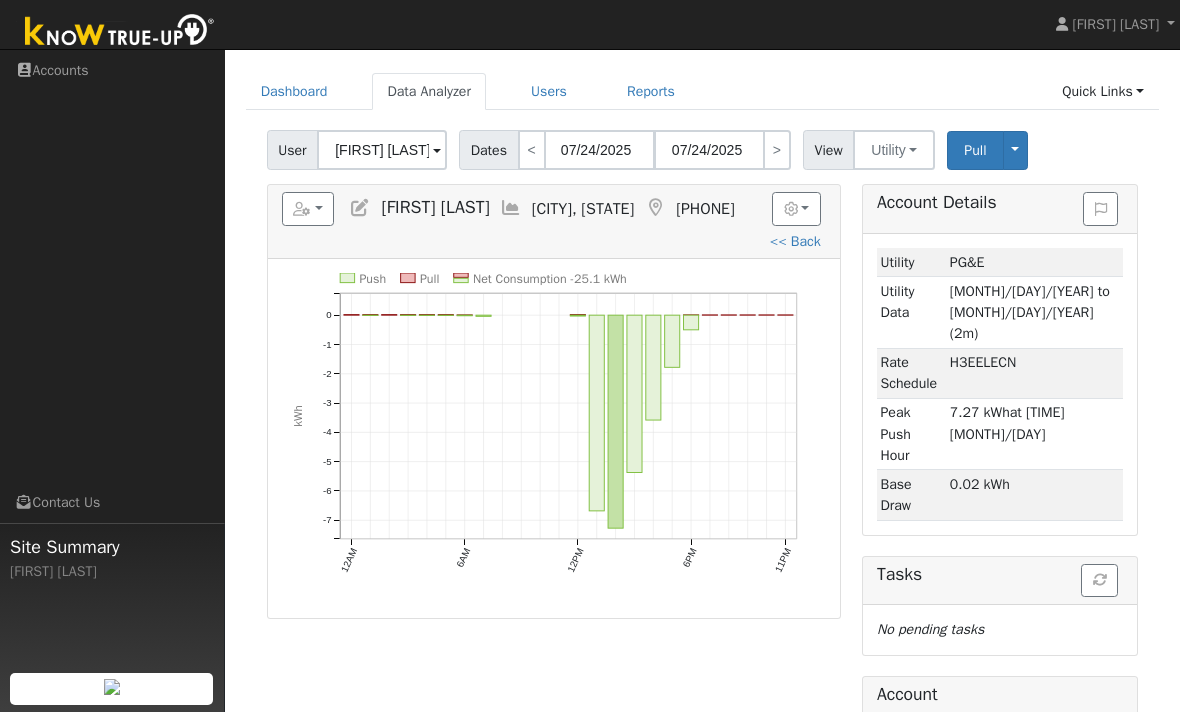 scroll, scrollTop: 0, scrollLeft: 0, axis: both 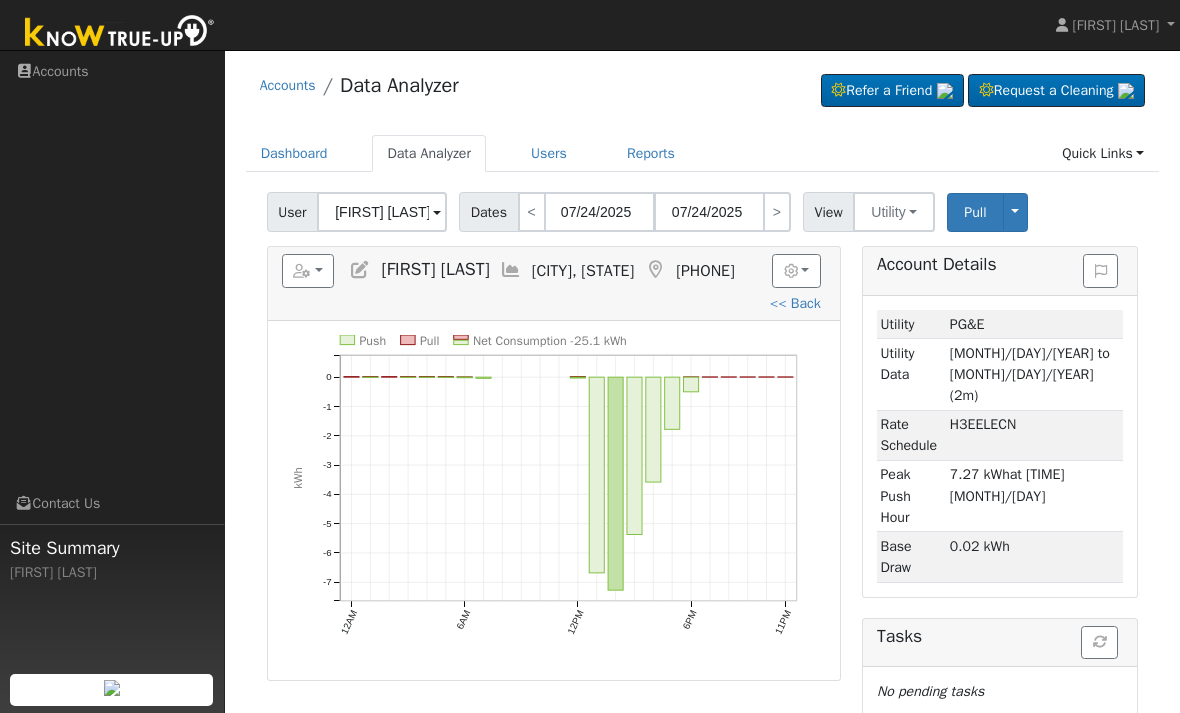 click on "Toggle Dropdown" at bounding box center [1016, 212] 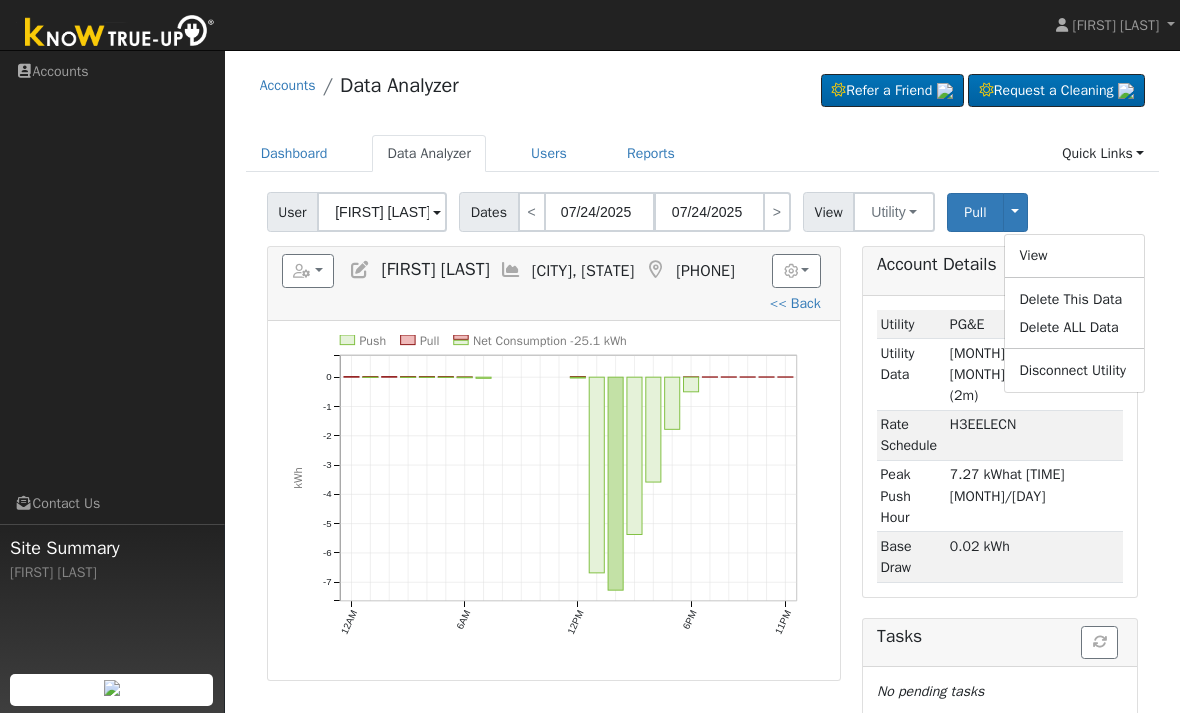 click on "User Juana Espino Account   Default Account Default Account 665 2nd Street, Parlier, CA 93648 Primary Account Dates  <  07/24/2025 07/24/2025 > View Utility Utility Solar Pull Toggle Dropdown View Delete This Data Delete ALL Data Disconnect Utility Are you sure you want to delete Juana Espino's PG&E data from 07/24/2025 to 07/24/2025?  Back   Delete  Are you sure you want to delete ALL Juana Espino's PG&E data? Be careful: this cannot be undone.  Back   Delete  Disconnecting PG&E. Do you also want to delete all of the PG&E data?  - Delete data if disconnecting or connecting to different data.  - Keep data if reconnecting to same data.  Be careful: this cannot be undone.  Cancel  No  Yes Switch PG&E meter to Unknown (Usage Point). This will delete all of the current meter data and pull new meter data. Be careful: this cannot be undone.  Cancel   Confirm  No" at bounding box center [702, 208] 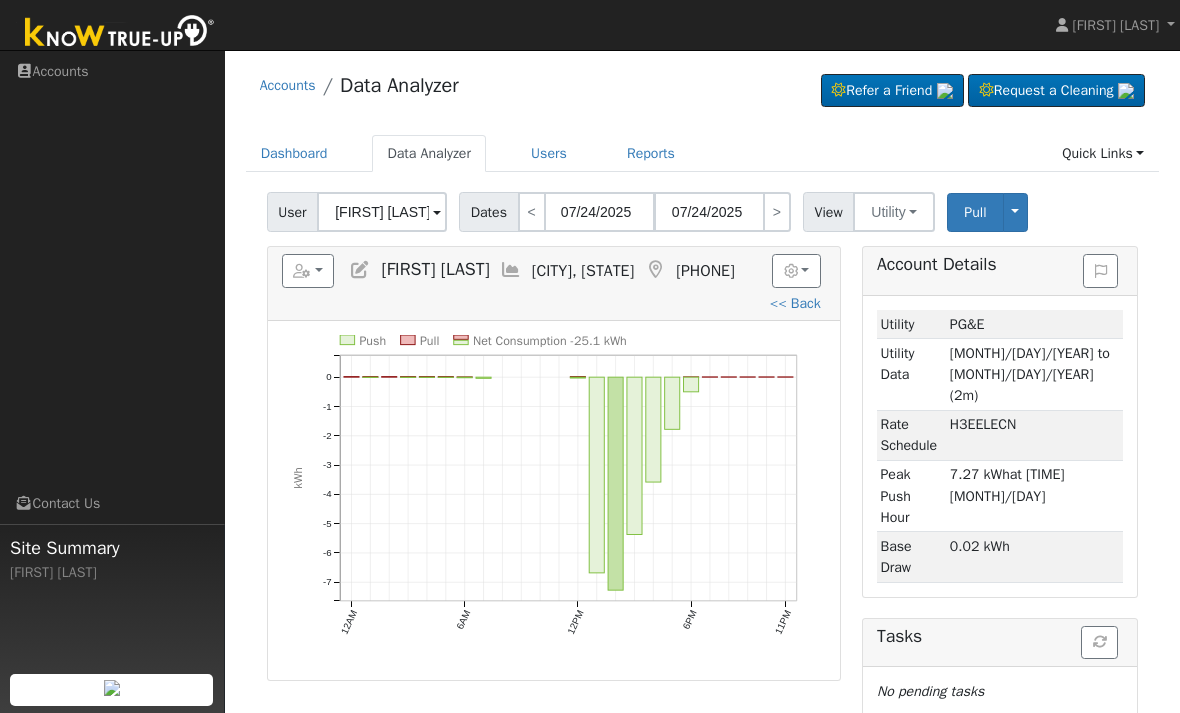 click on "Quick Links" at bounding box center (1103, 153) 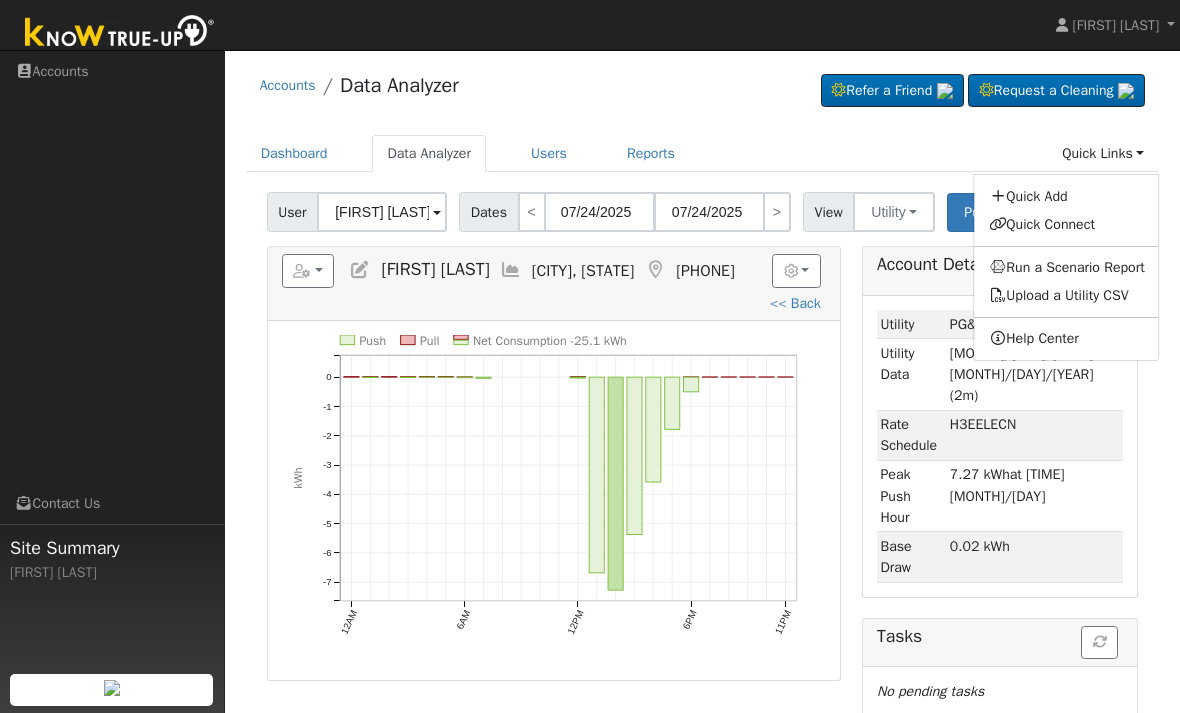 click on "Dashboard
Data Analyzer
Users
Reports
Quick Links
Quick Add
Quick Connect
Run a Scenario Report
Upload a Utility CSV
Help Center" at bounding box center [703, 153] 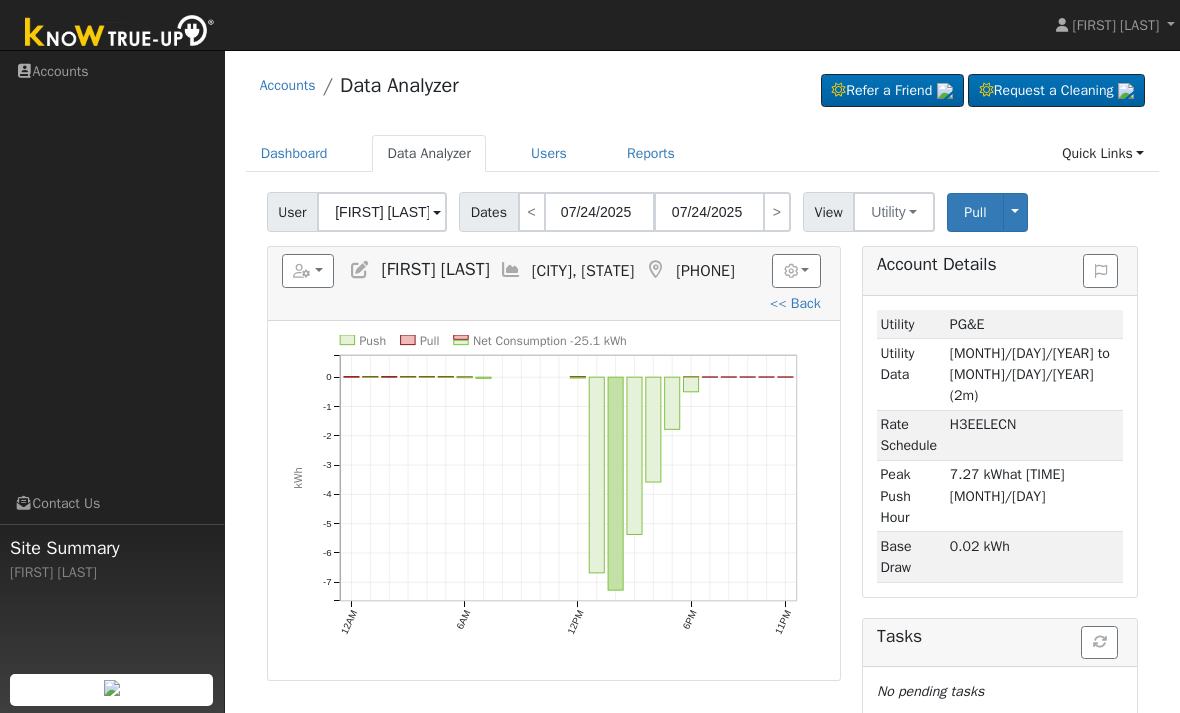 click on "Reports" at bounding box center [651, 153] 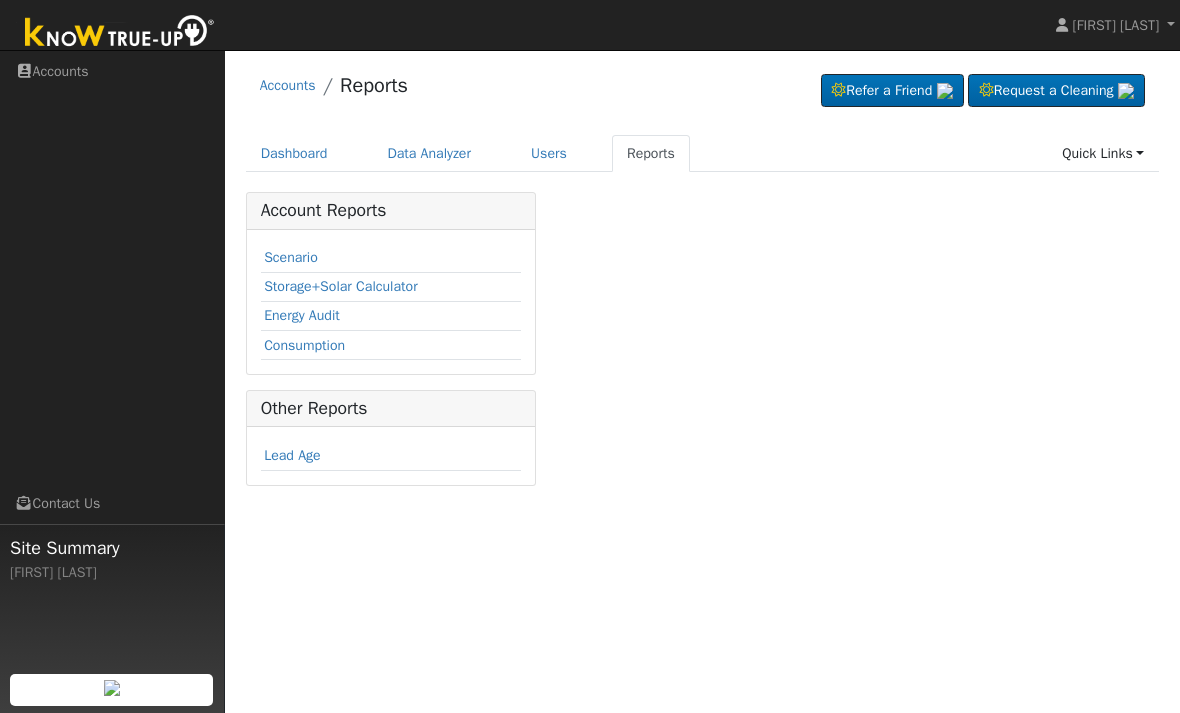 scroll, scrollTop: 0, scrollLeft: 0, axis: both 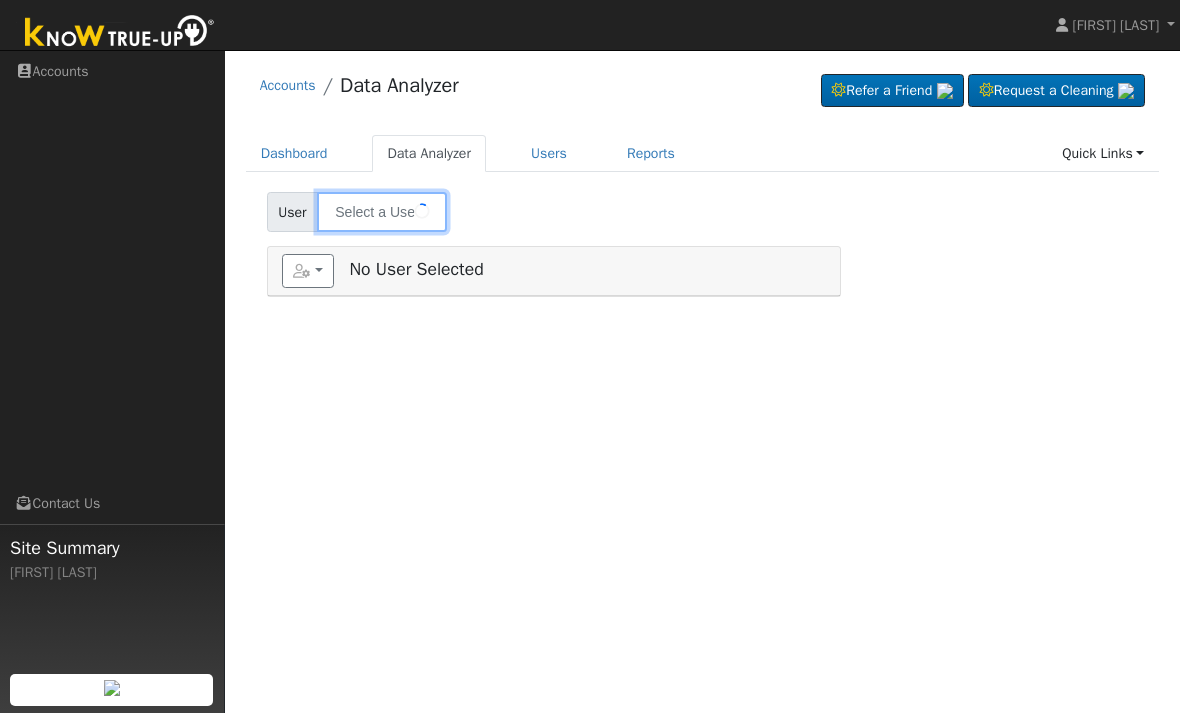 type on "Juana Espino" 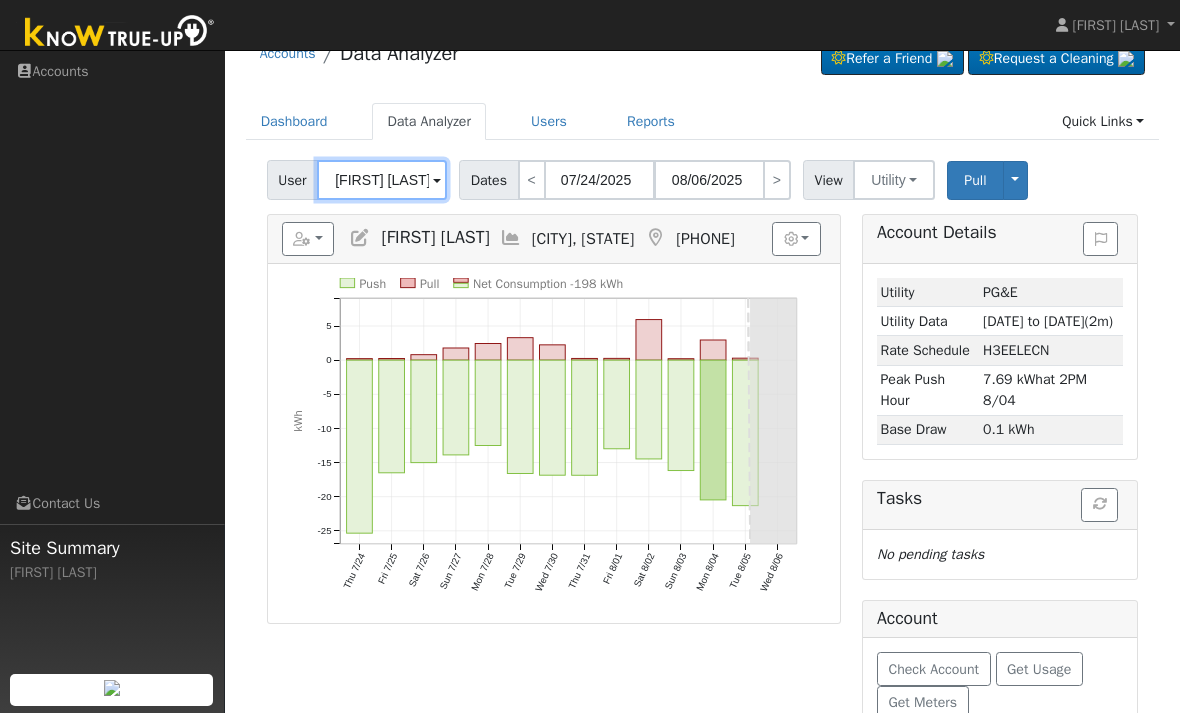 scroll, scrollTop: 61, scrollLeft: 0, axis: vertical 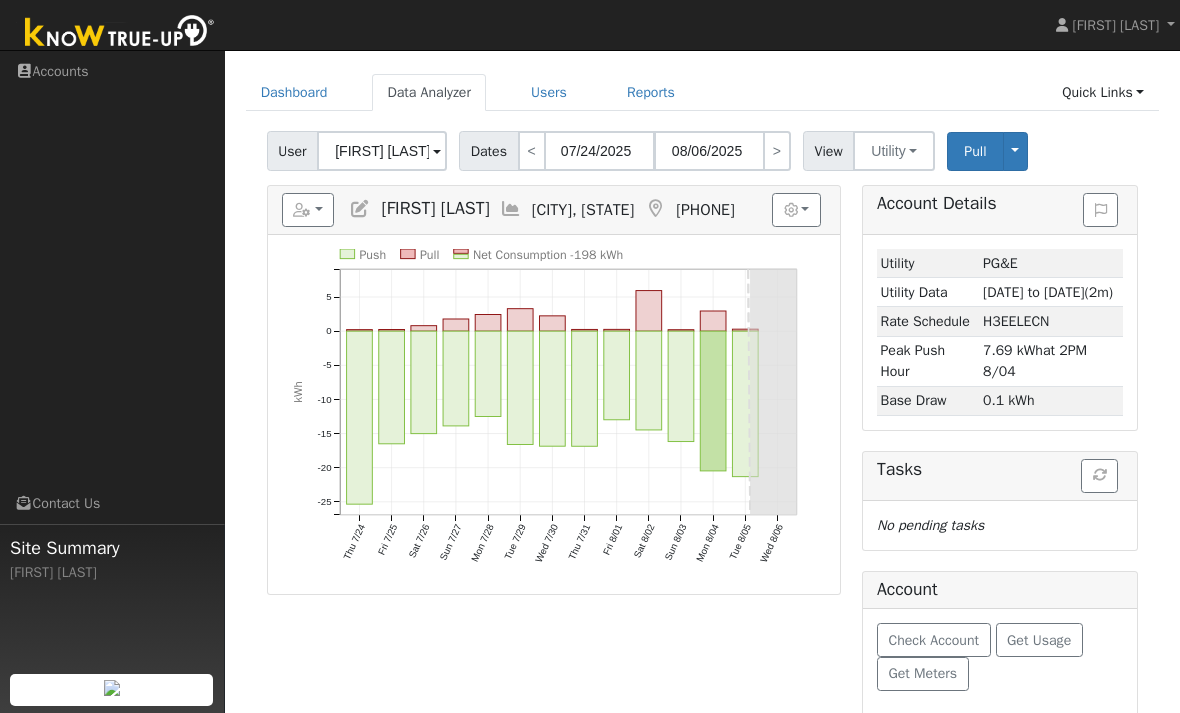 click at bounding box center [796, 210] 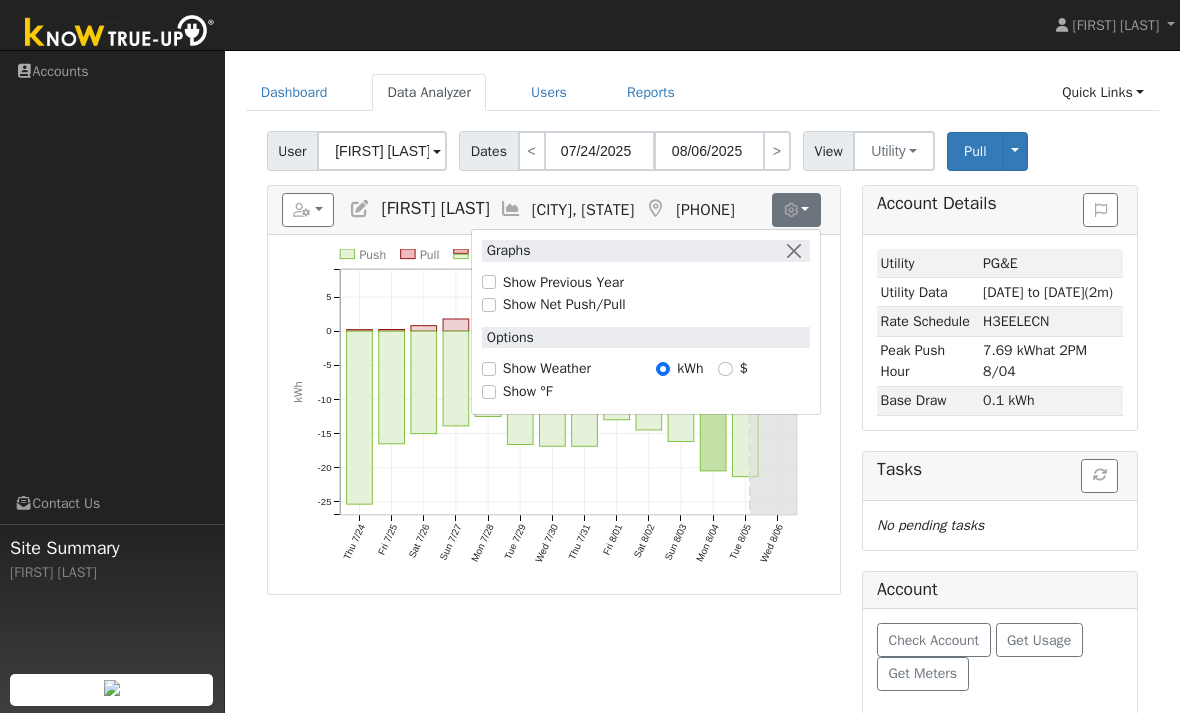 click on "Reports Scenario Health Check Energy Audit Account Timeline User Audit Trail  Interval Data Import from CSV Export to CSV Quick Add New User Juana Espino Parlier, CA 559-360-6735 Graphs  Show Previous Year  Show Net Push/Pull Options  Show Weather  kWh  $  Show °F Push Pull Net Consumption -198 kWh Thu 7/24 Fri 7/25 Sat 7/26 Sun 7/27 Mon 7/28 Tue 7/29 Wed 7/30 Thu 7/31 Fri 8/01 Sat 8/02 Sun 8/03 Mon 8/04 Tue 8/05 Wed 8/06 -25 -20 -15 -10 -5 0 5 kWh onclick="" onclick="" onclick="" onclick="" onclick="" onclick="" onclick="" onclick="" onclick="" onclick="" onclick="" onclick="" onclick="" onclick="" onclick="" onclick="" onclick="" onclick="" onclick="" onclick="" onclick="" onclick="" onclick="" onclick="" onclick="" onclick="" onclick="" onclick="" Loading... No Utility connection" at bounding box center (553, 455) 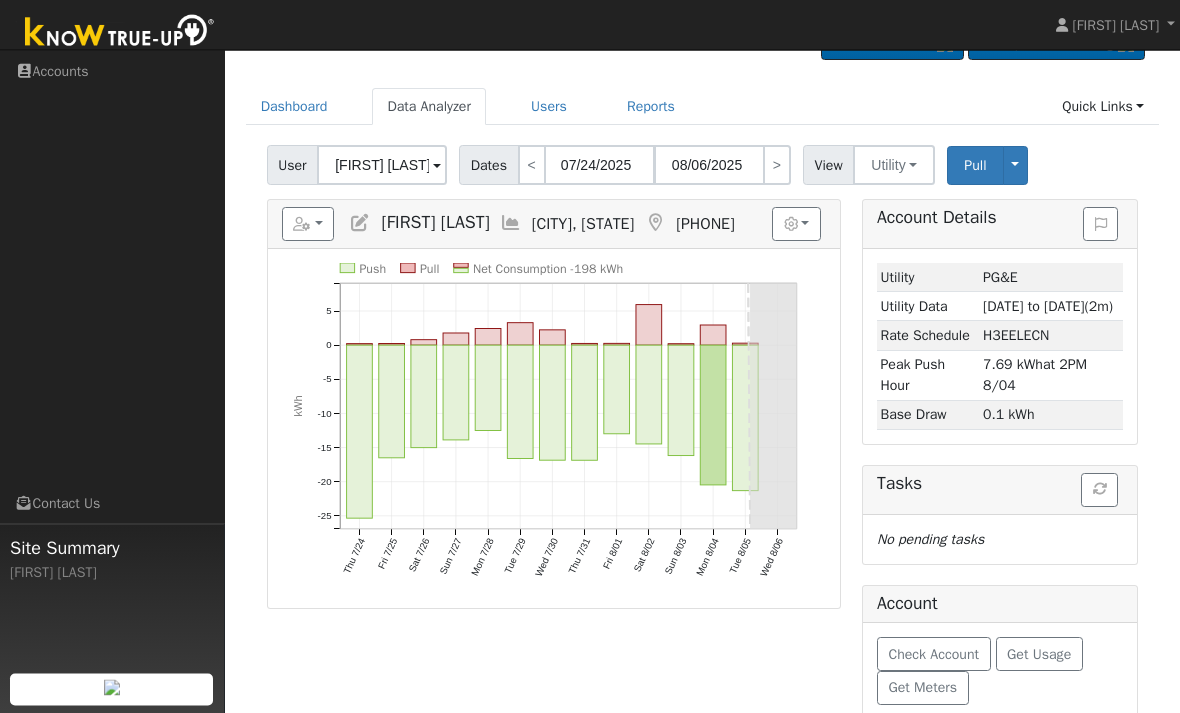 scroll, scrollTop: 47, scrollLeft: 0, axis: vertical 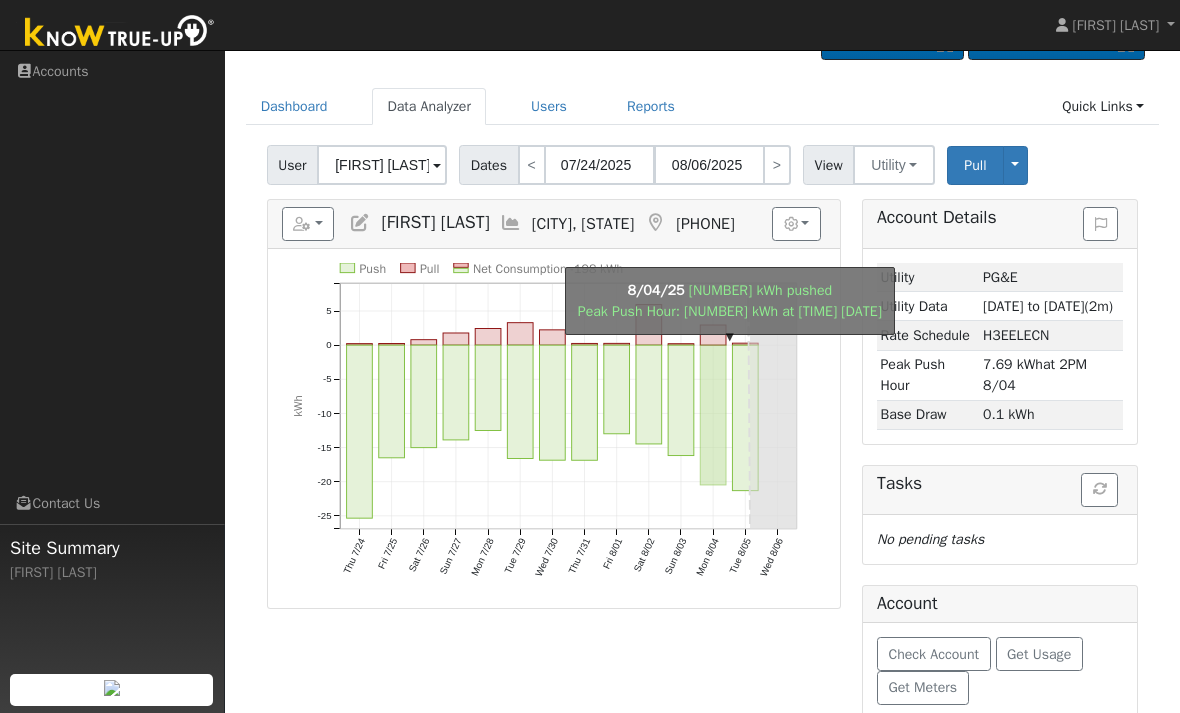 click on "onclick=""" 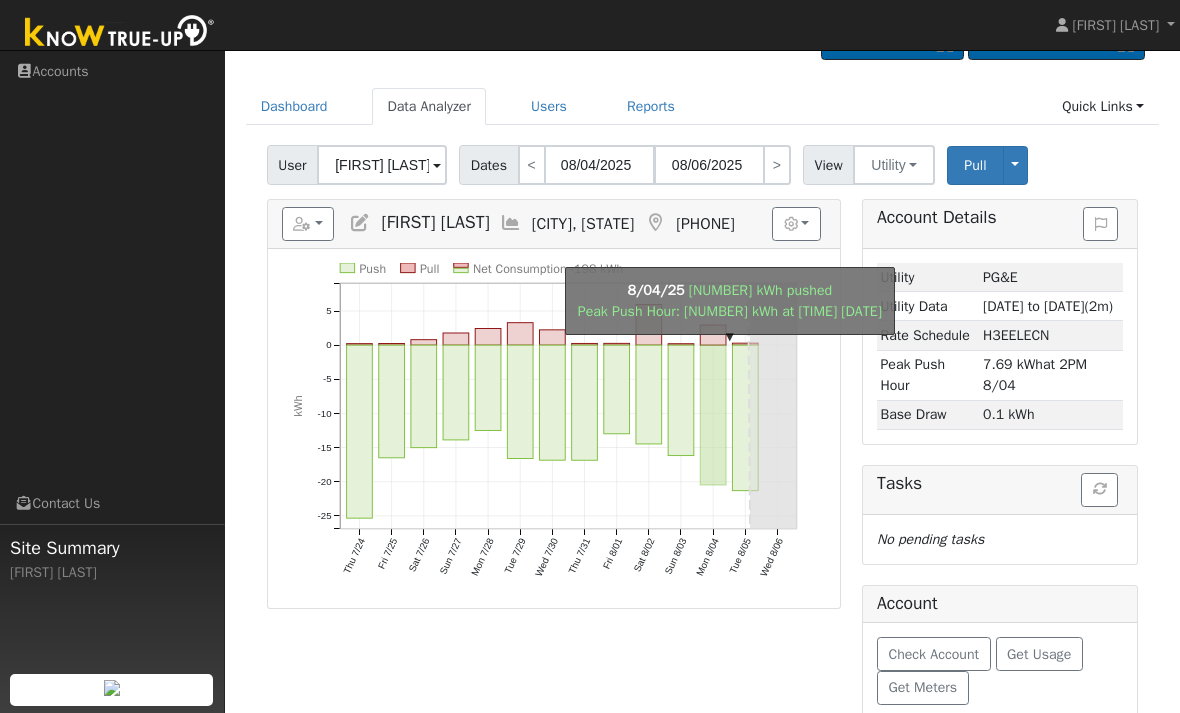 type on "08/04/2025" 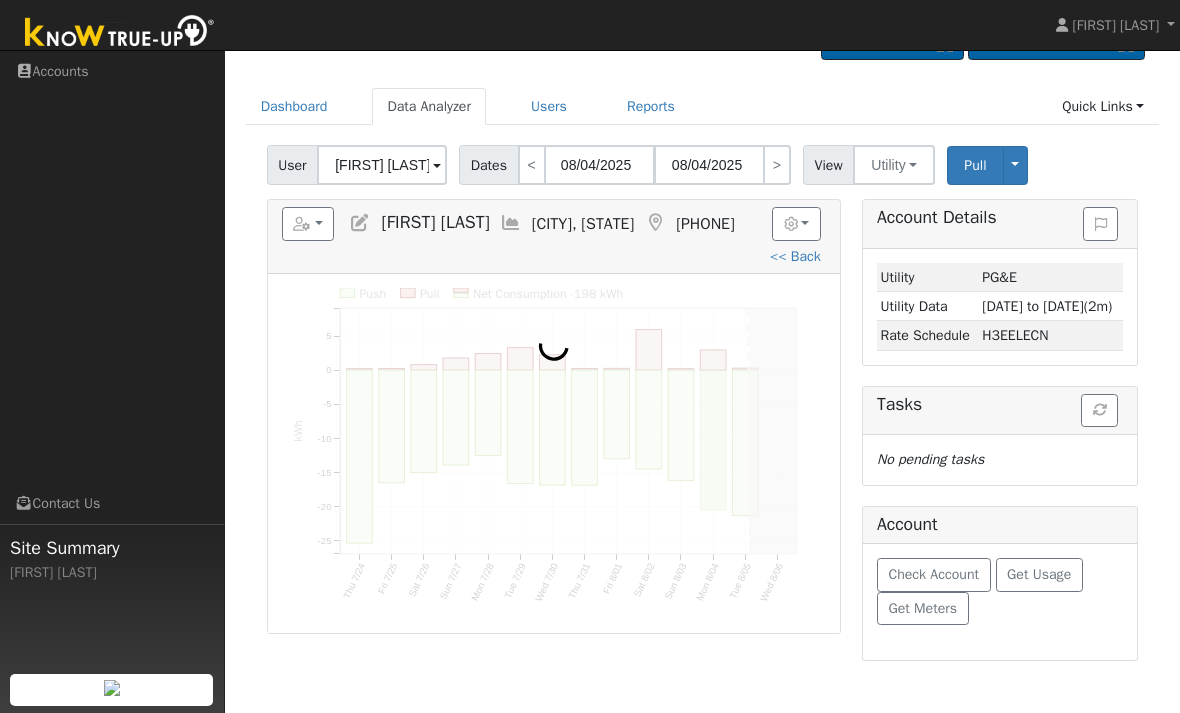 scroll, scrollTop: 0, scrollLeft: 0, axis: both 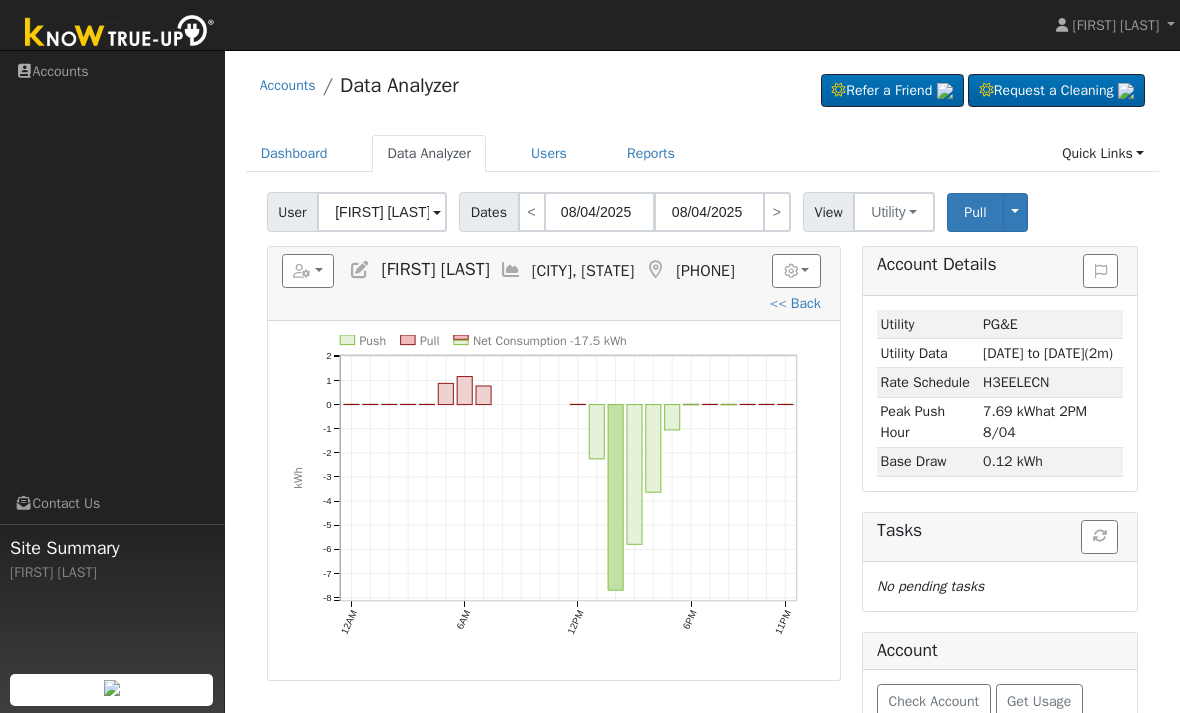 click on "onclick=""" 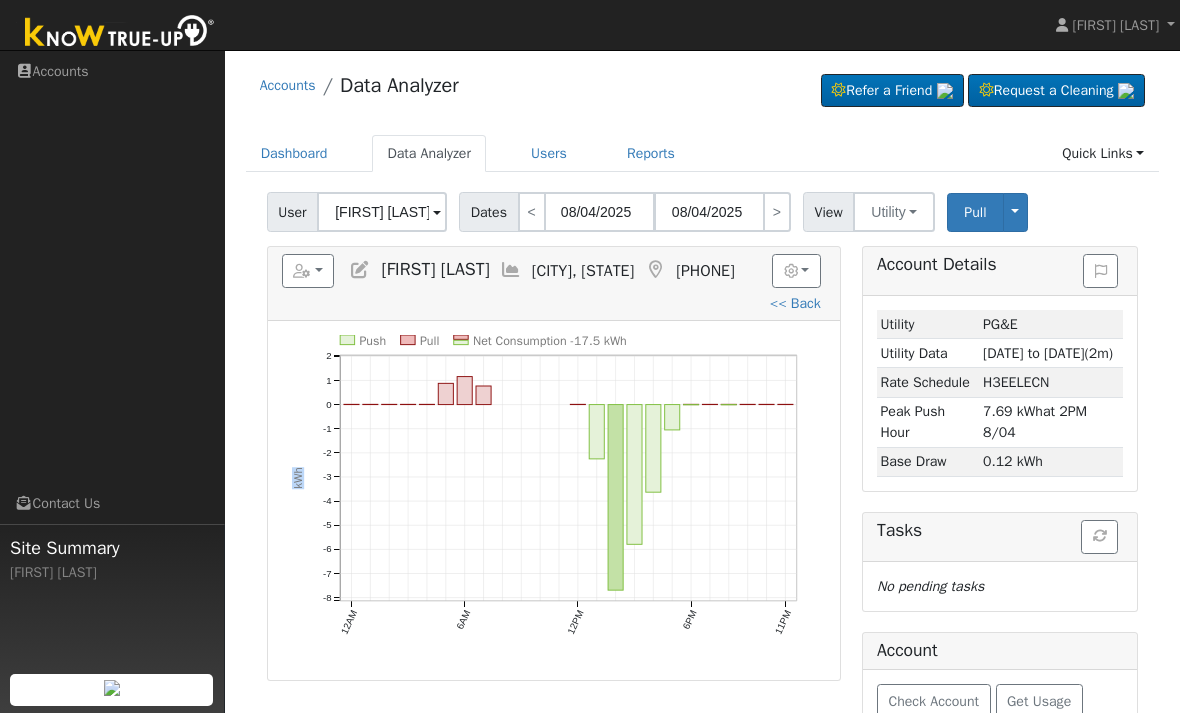 click on "Reports Scenario Health Check Energy Audit Account Timeline User Audit Trail  Interval Data Import from CSV Export to CSV Quick Add New User Juana Espino Parlier, CA 559-360-6735 Graphs  Show Previous Year  Show Net Push/Pull Options  Show Weather  kWh  $  Show °F << Back Push Pull Net Consumption -17.5 kWh 12AM 6AM 12PM 6PM 11PM -8 -7 -6 -5 -4 -3 -2 -1 0 1 2 kWh onclick="" onclick="" onclick="" onclick="" onclick="" onclick="" onclick="" onclick="" onclick="" onclick="" onclick="" onclick="" onclick="" onclick="" onclick="" onclick="" onclick="" onclick="" onclick="" onclick="" onclick="" onclick="" onclick="" onclick="" onclick="" onclick="" onclick="" onclick="" onclick="" onclick="" onclick="" onclick="" onclick="" onclick="" onclick="" onclick="" onclick="" onclick="" onclick="" onclick="" onclick="" onclick="" onclick="" onclick="" onclick="" onclick="" onclick="" onclick="" Loading... No Utility connection" at bounding box center (553, 516) 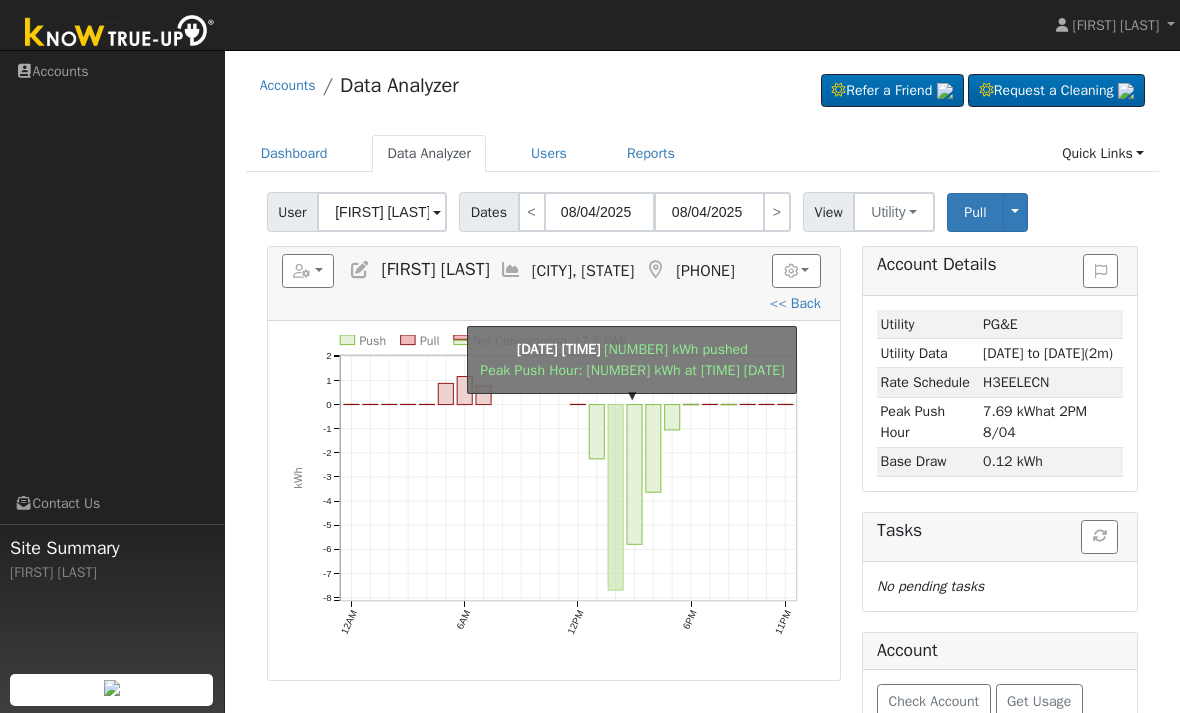 click on "onclick=""" 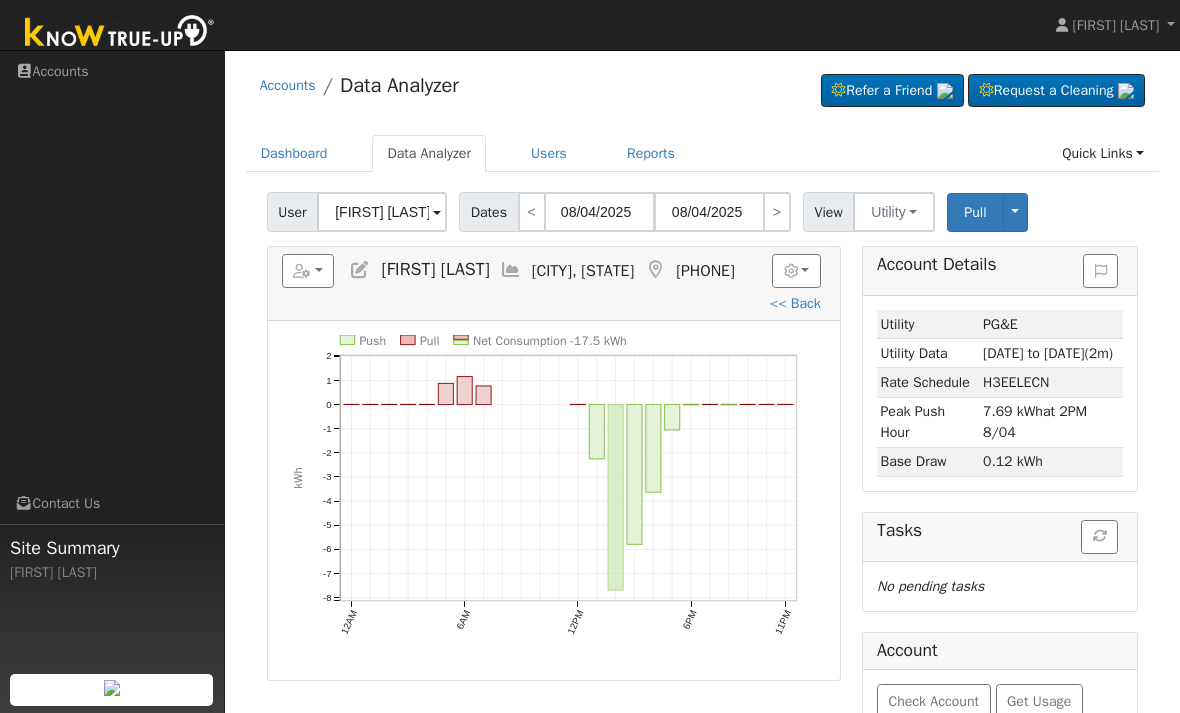 click on "onclick=""" 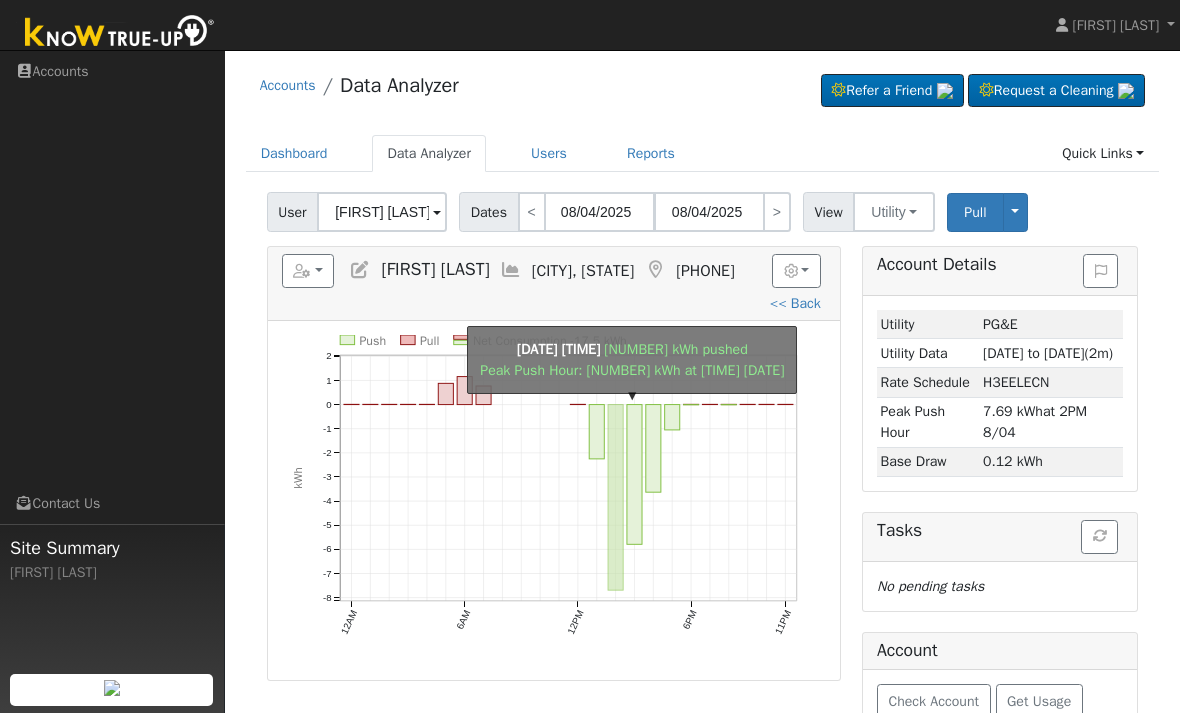 click on "onclick=""" 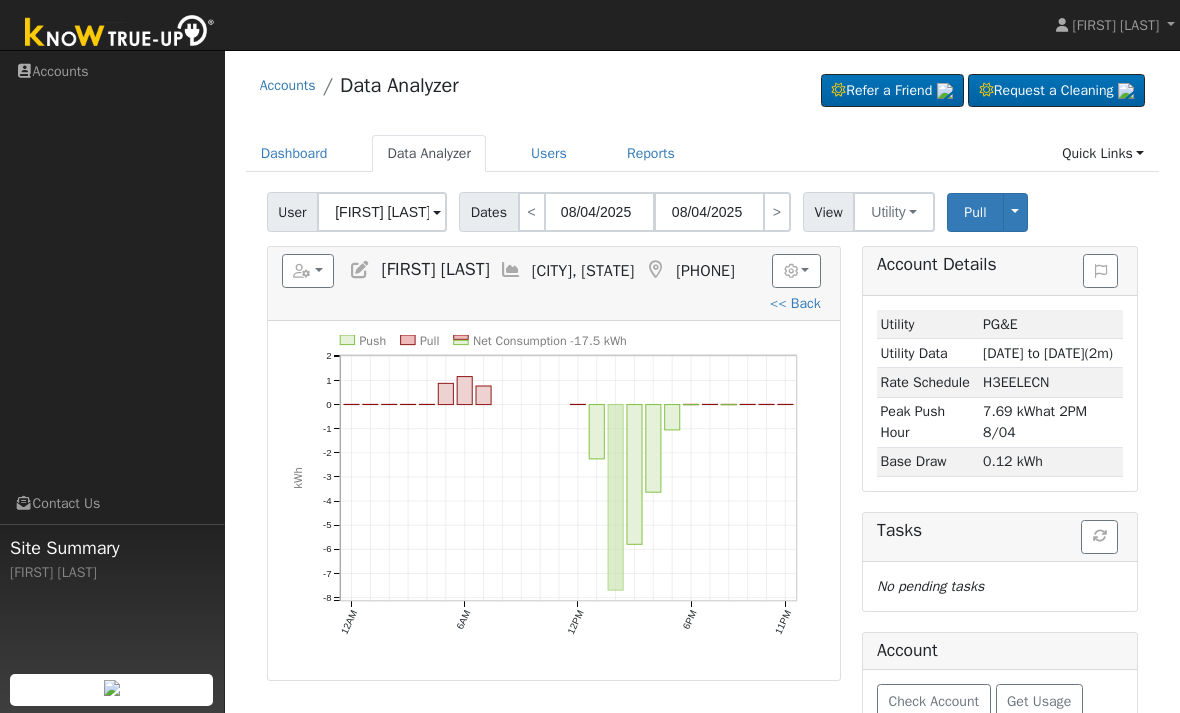 click on "onclick=""" 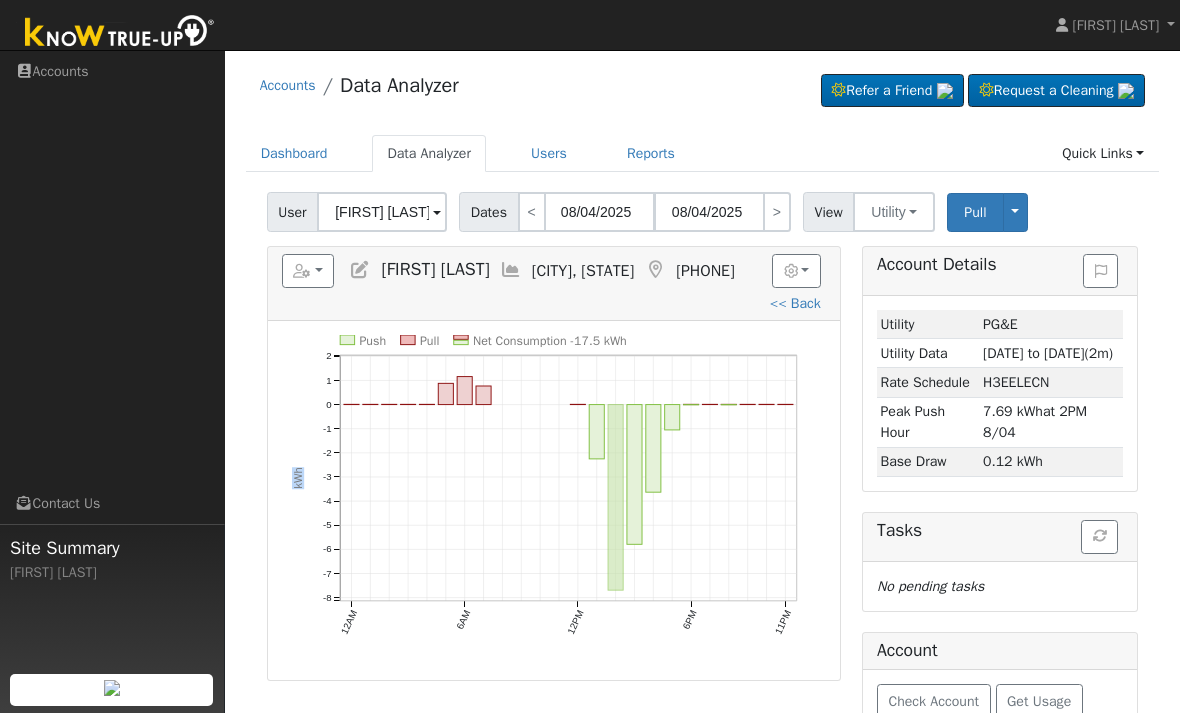 click on "onclick=""" 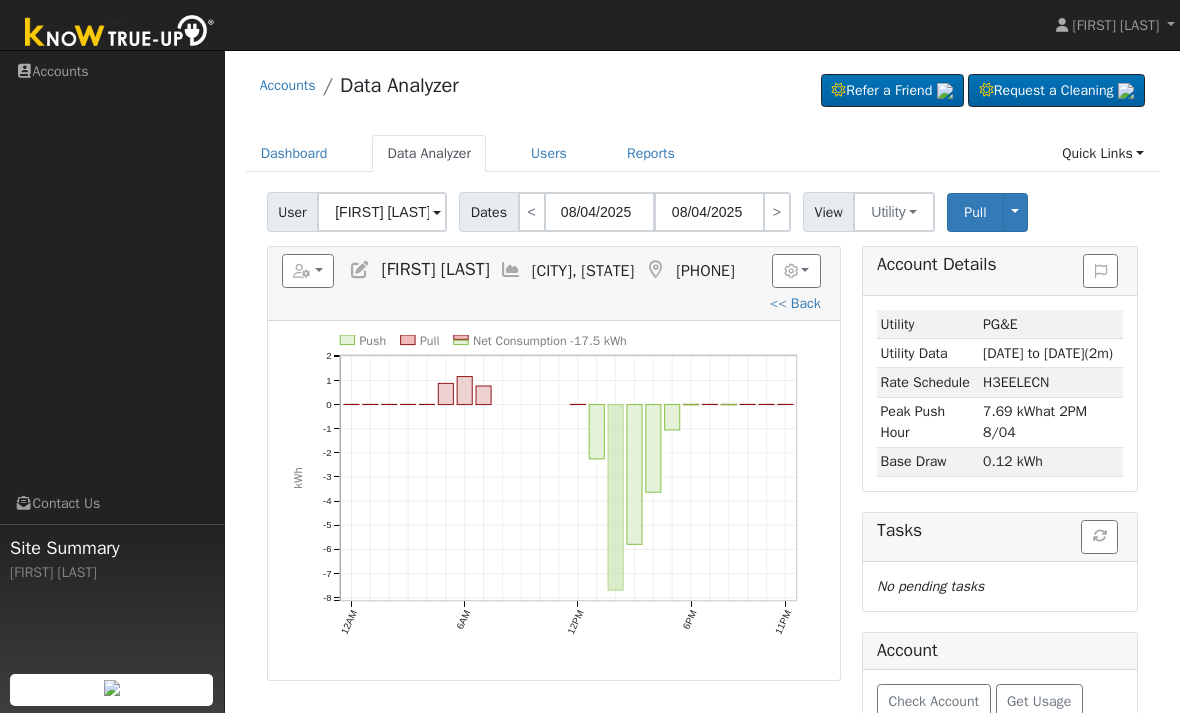 click on "Reports Scenario Health Check Energy Audit Account Timeline User Audit Trail  Interval Data Import from CSV Export to CSV Quick Add New User Juana Espino Parlier, CA 559-360-6735 Graphs  Show Previous Year  Show Net Push/Pull Options  Show Weather  kWh  $  Show °F << Back Push Pull Net Consumption -17.5 kWh 12AM 6AM 12PM 6PM 11PM -8 -7 -6 -5 -4 -3 -2 -1 0 1 2 kWh onclick="" onclick="" onclick="" onclick="" onclick="" onclick="" onclick="" onclick="" onclick="" onclick="" onclick="" onclick="" onclick="" onclick="" onclick="" onclick="" onclick="" onclick="" onclick="" onclick="" onclick="" onclick="" onclick="" onclick="" onclick="" onclick="" onclick="" onclick="" onclick="" onclick="" onclick="" onclick="" onclick="" onclick="" onclick="" onclick="" onclick="" onclick="" onclick="" onclick="" onclick="" onclick="" onclick="" onclick="" onclick="" onclick="" onclick="" onclick="" Loading... No Utility connection" at bounding box center [553, 516] 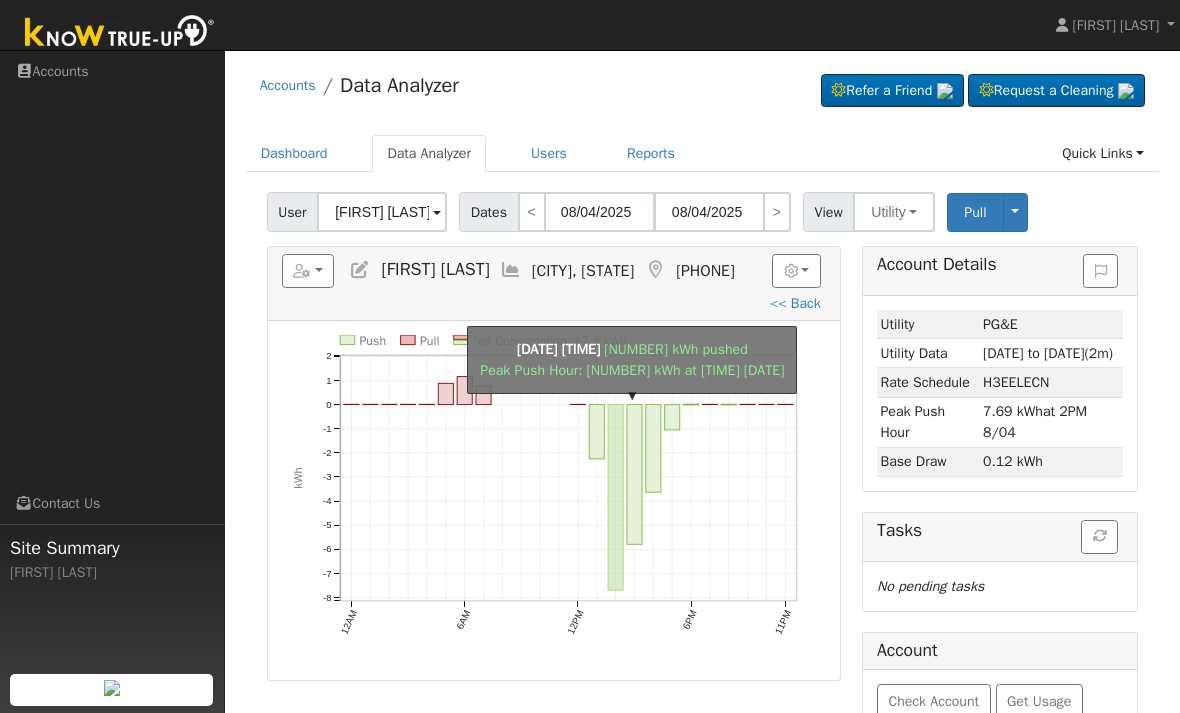 click on "onclick=""" 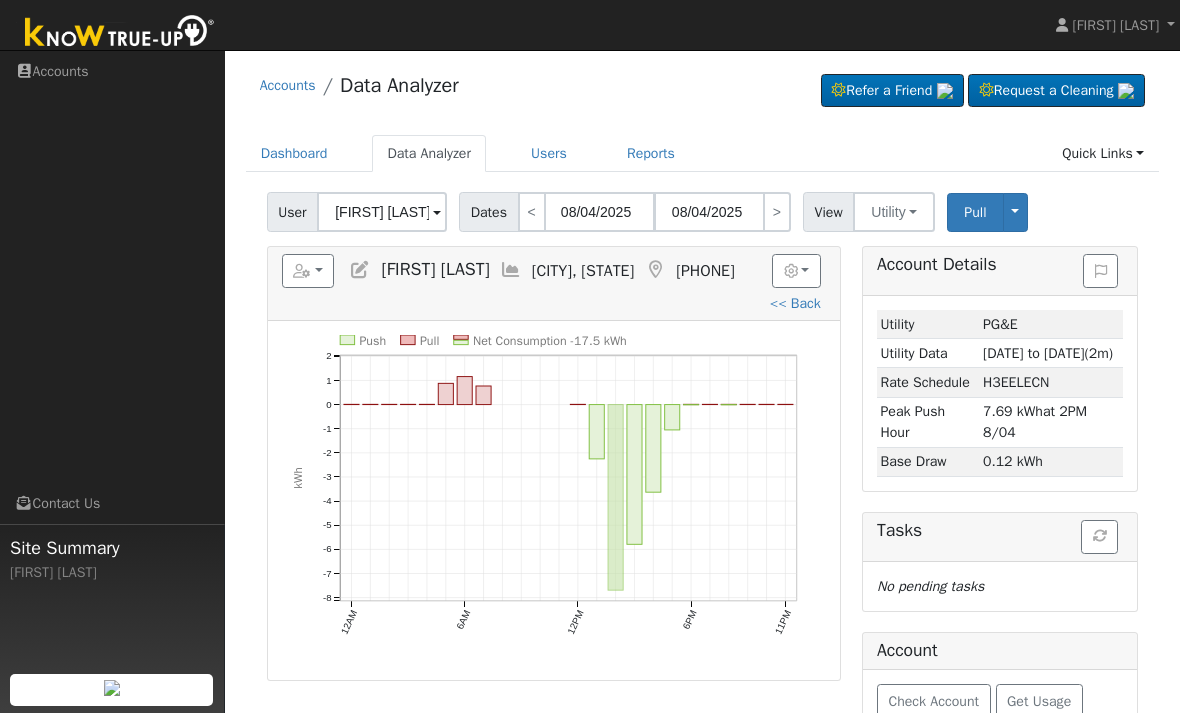 click on "onclick=""" 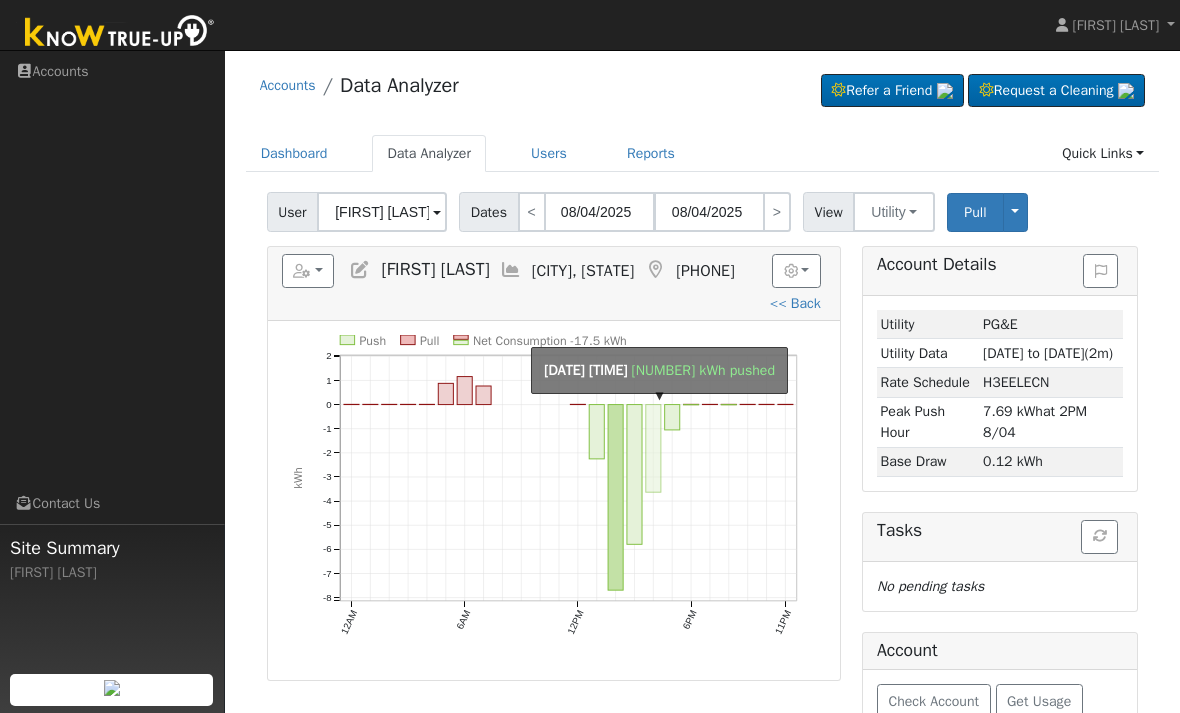 click on "onclick=""" 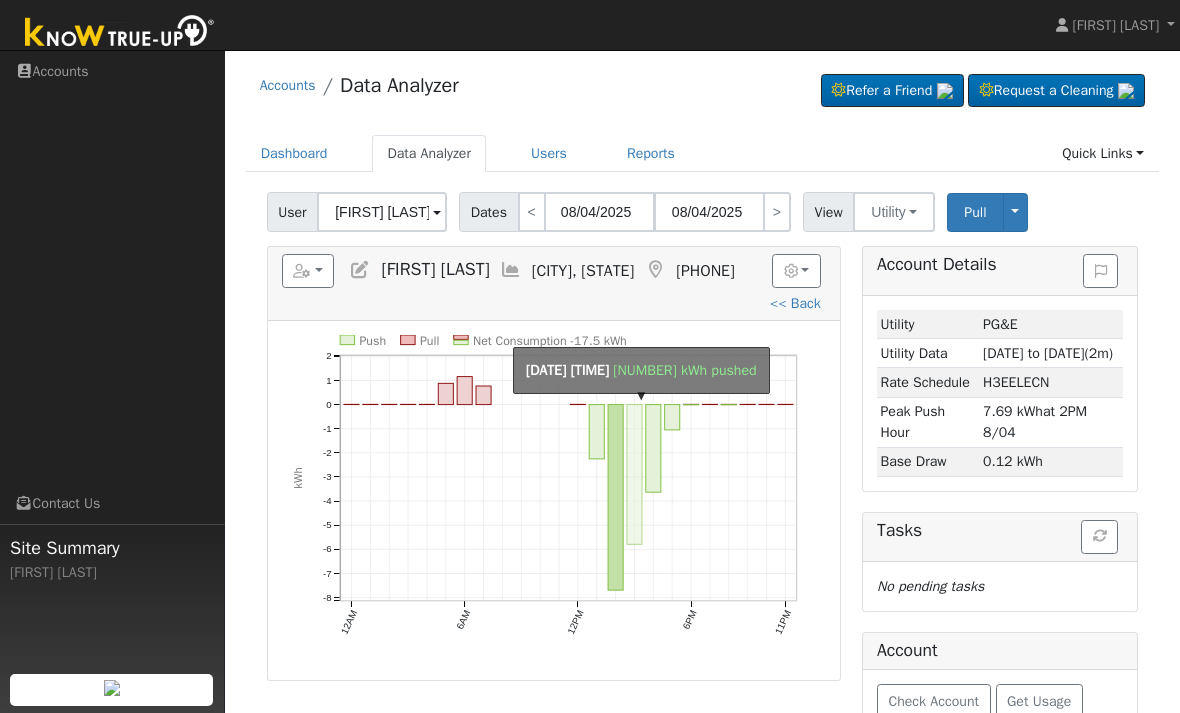 click on "onclick=""" 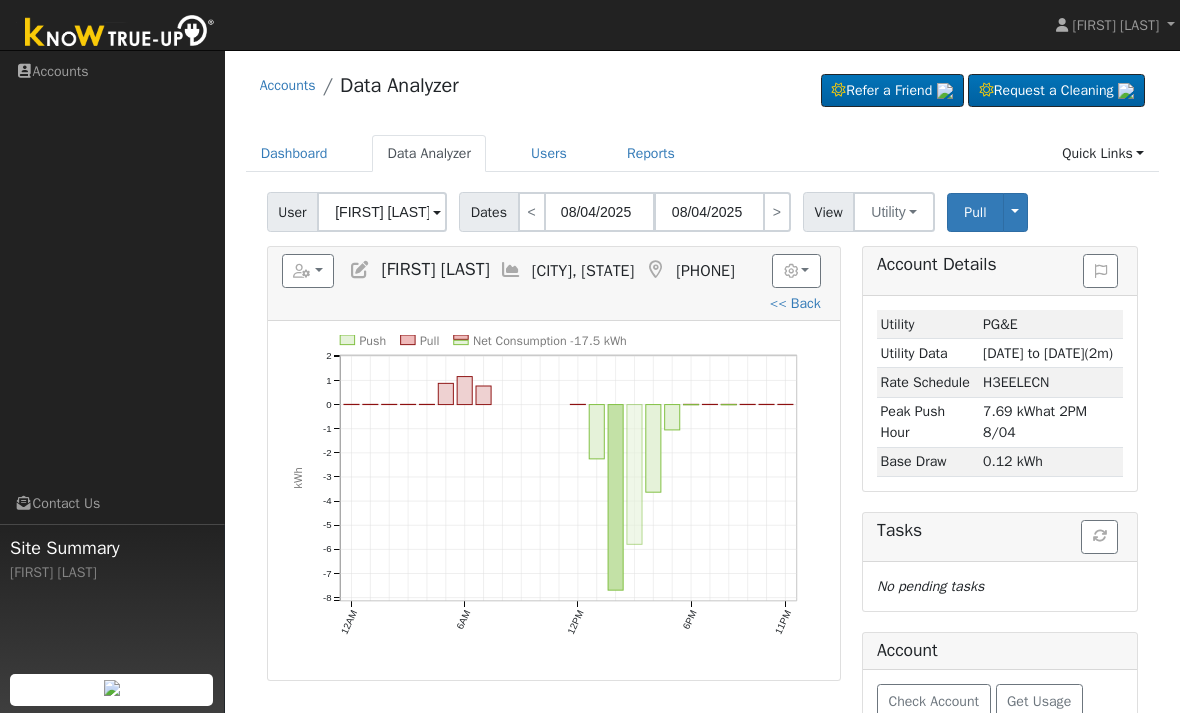 click on "onclick=""" 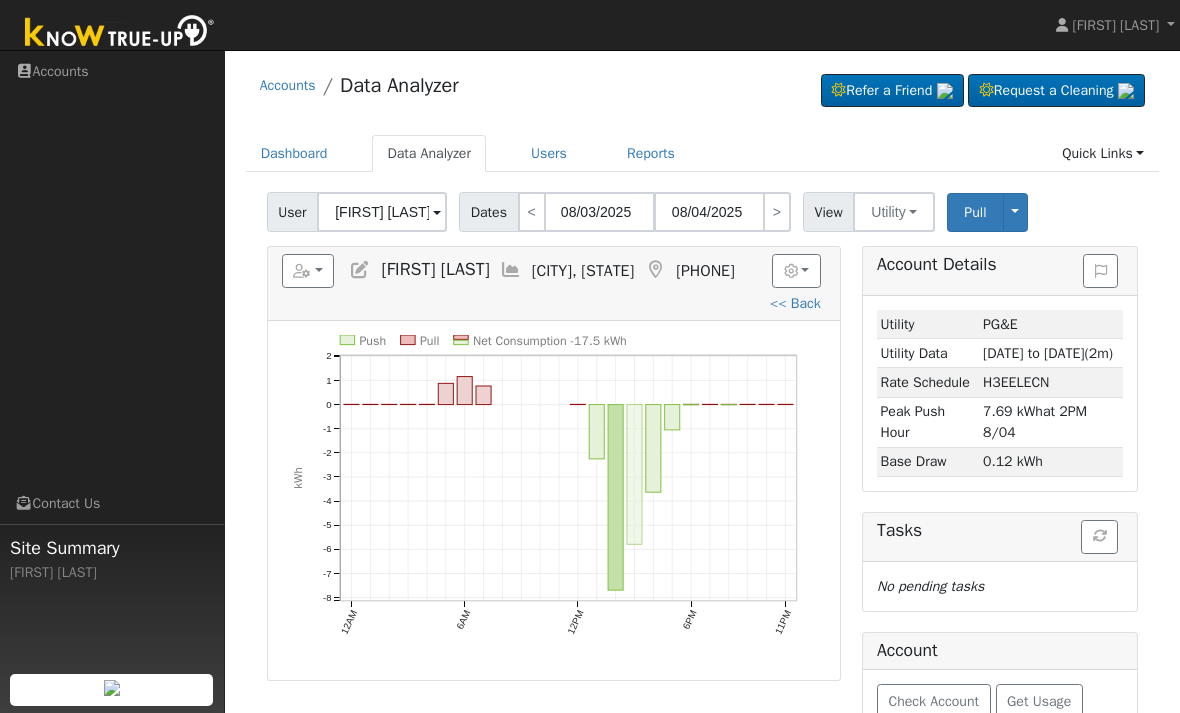 type on "08/03/2025" 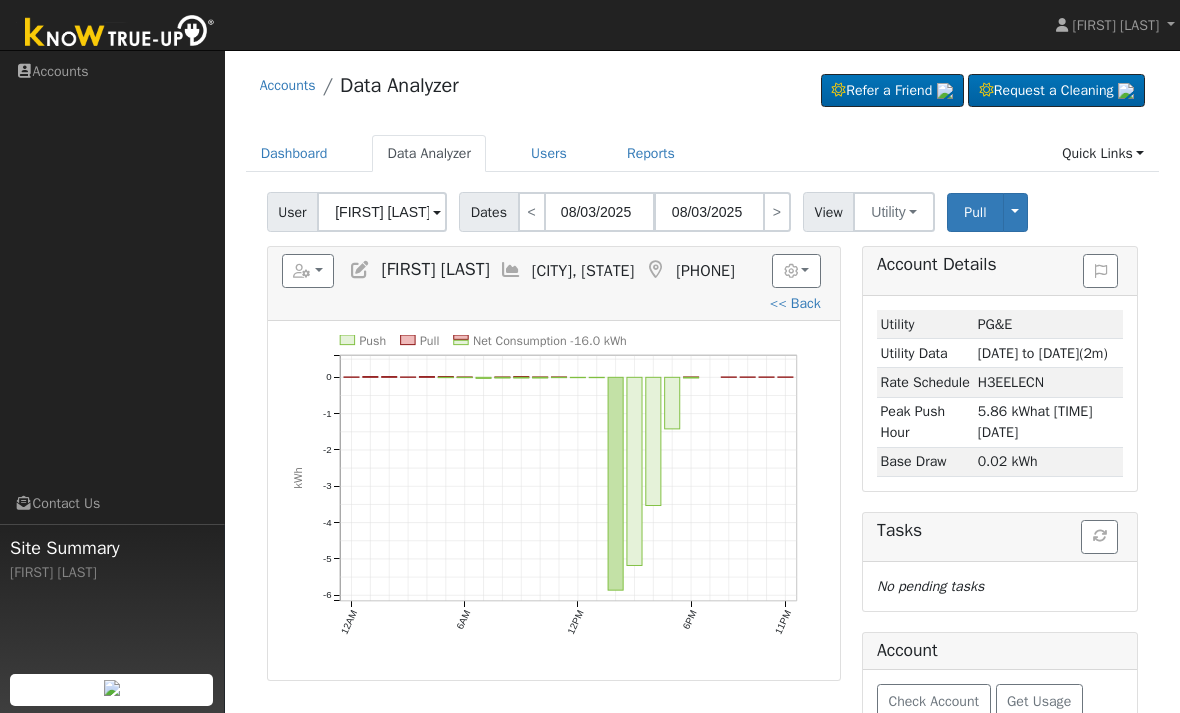 click on "<" at bounding box center (532, 212) 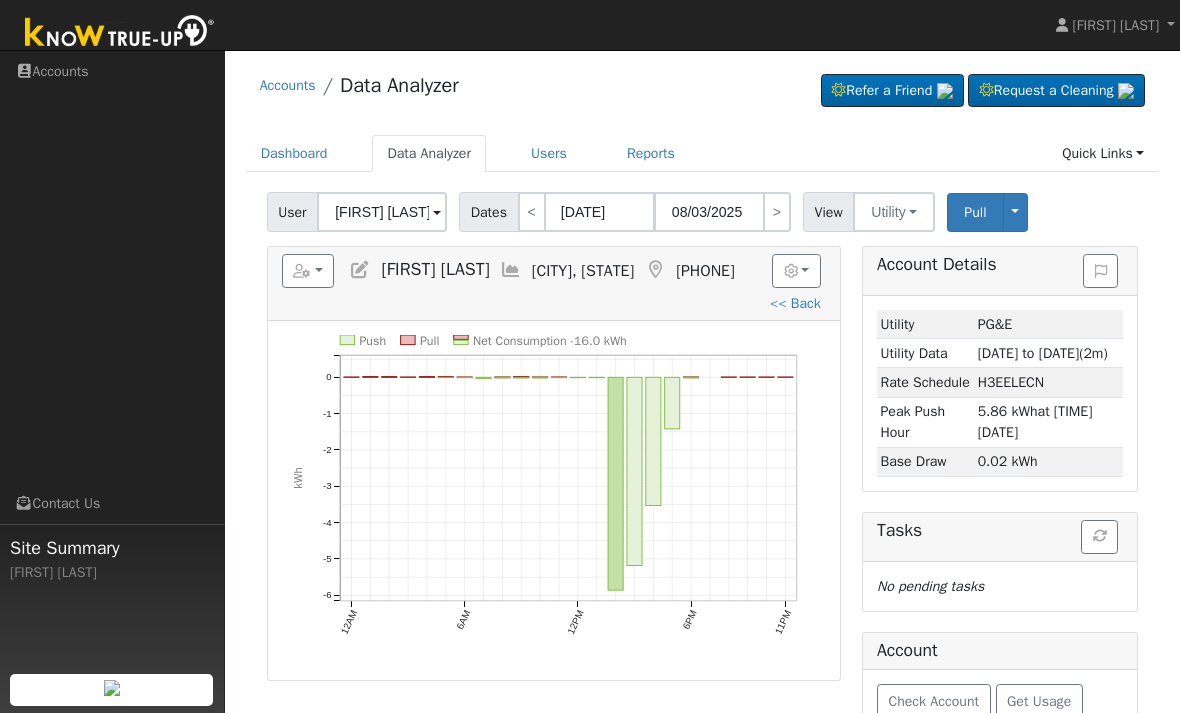 type on "08/02/2025" 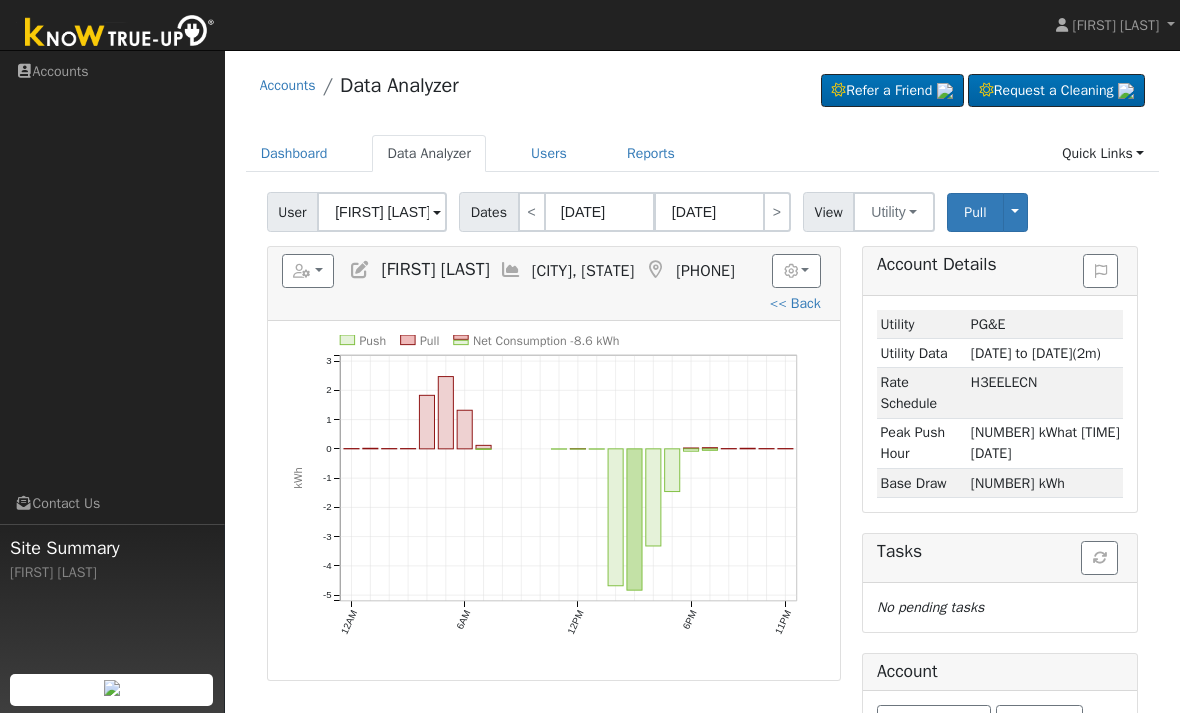 click on "<" at bounding box center (532, 212) 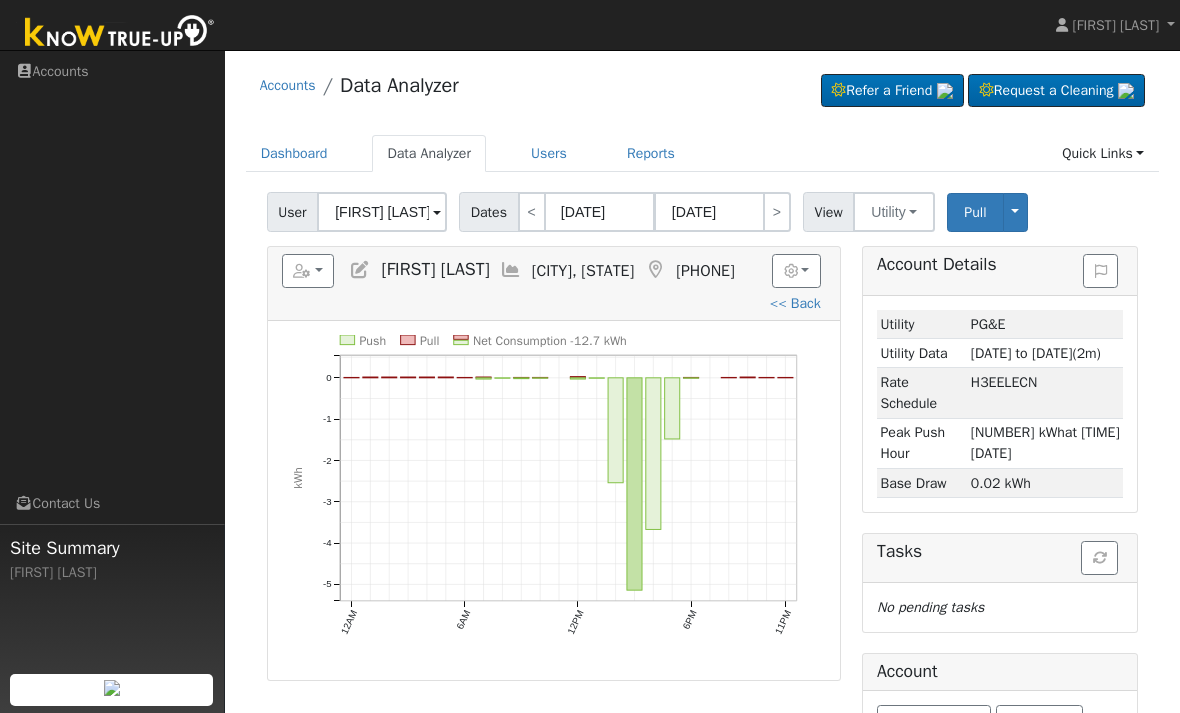 click on "<" at bounding box center (532, 212) 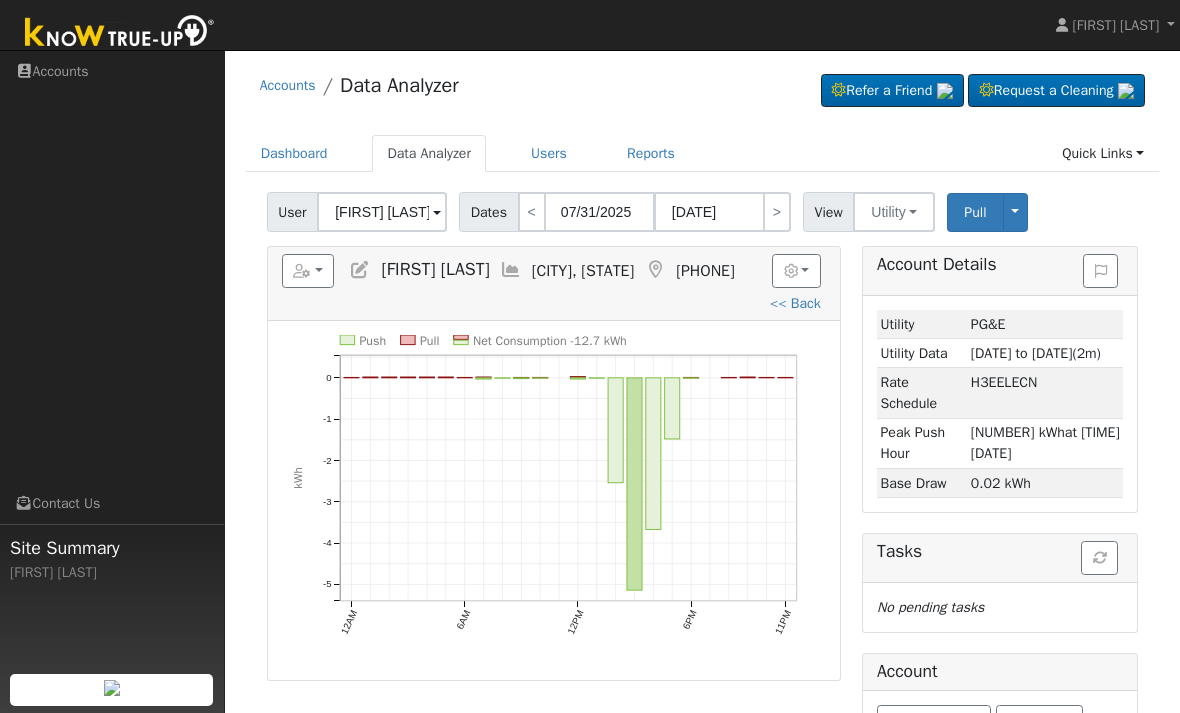 type on "07/31/2025" 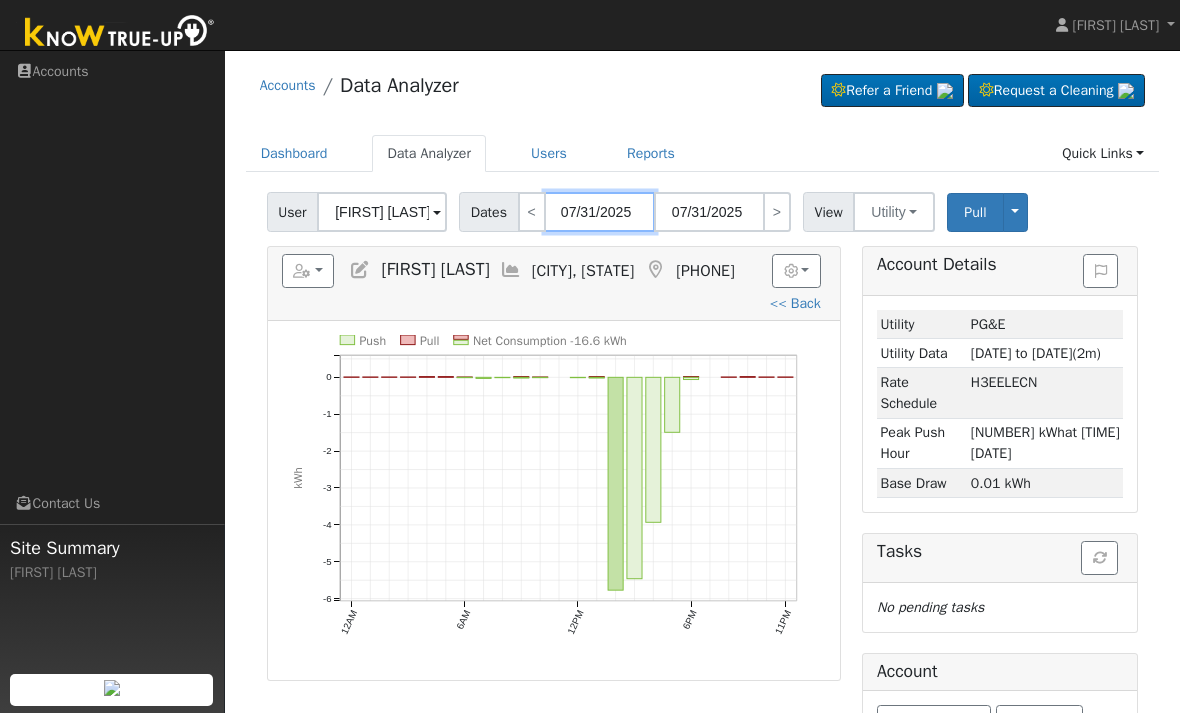 click on "07/31/2025" at bounding box center [600, 212] 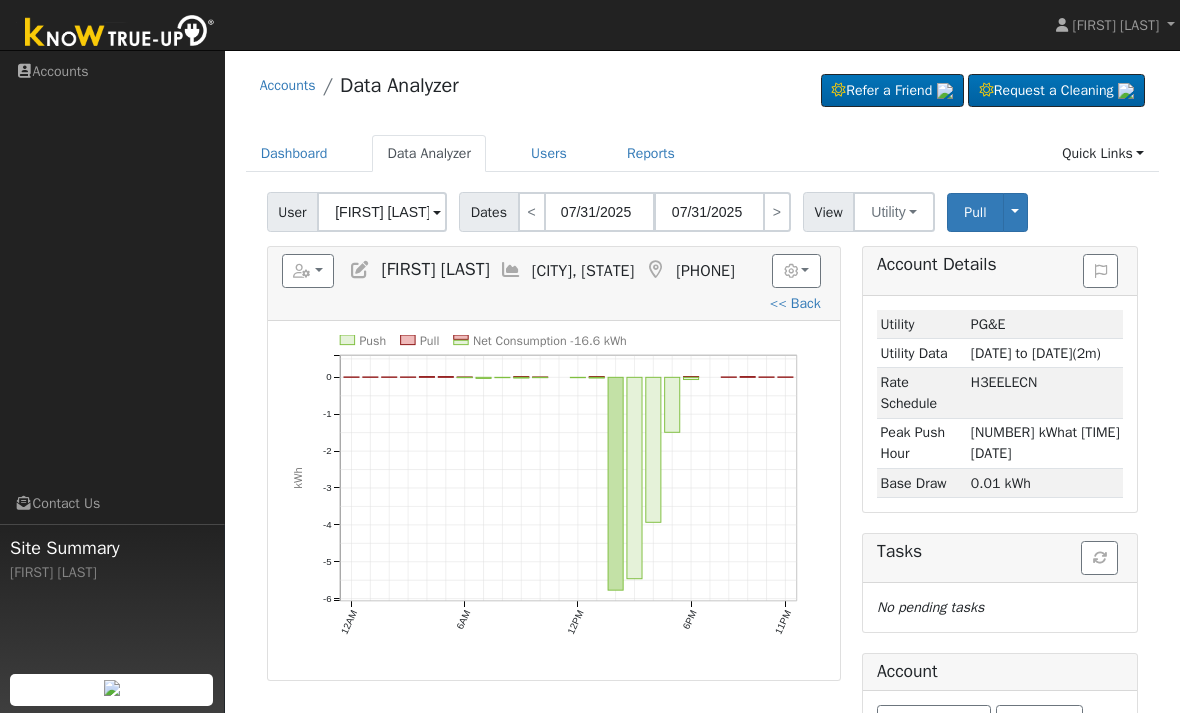 click on "Accounts
Data Analyzer
Refer a Friend
Request a Cleaning" at bounding box center [703, 90] 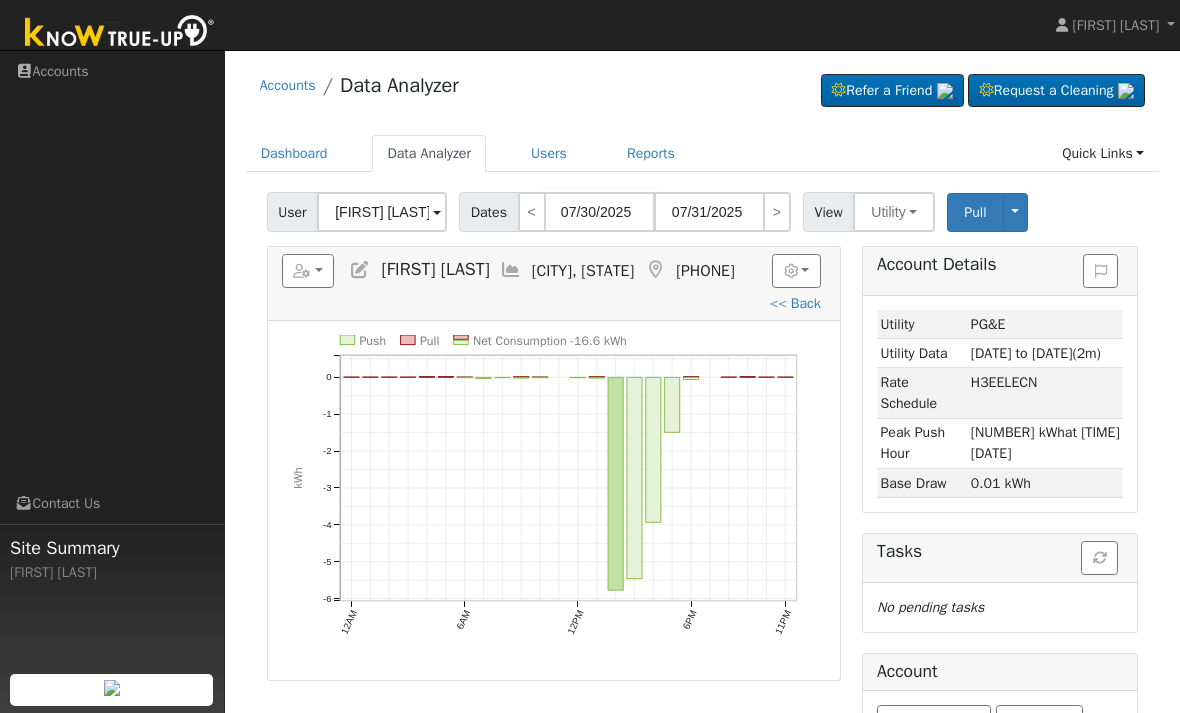 type on "07/30/2025" 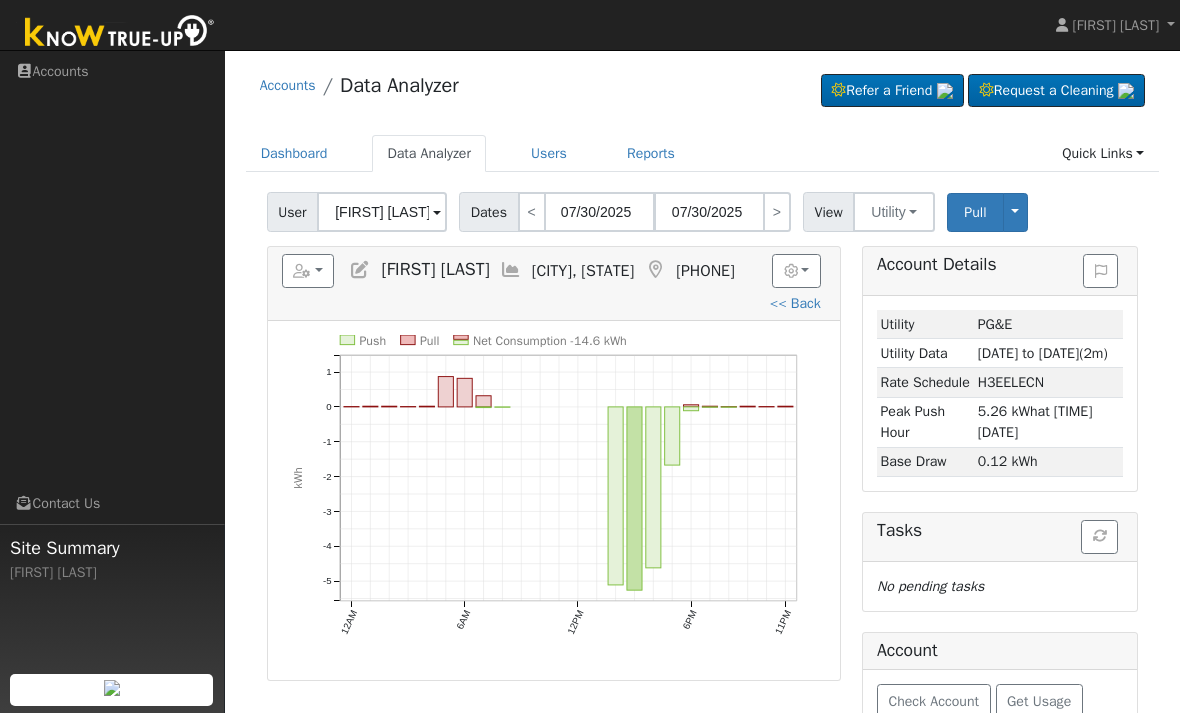 click on "<" at bounding box center (532, 212) 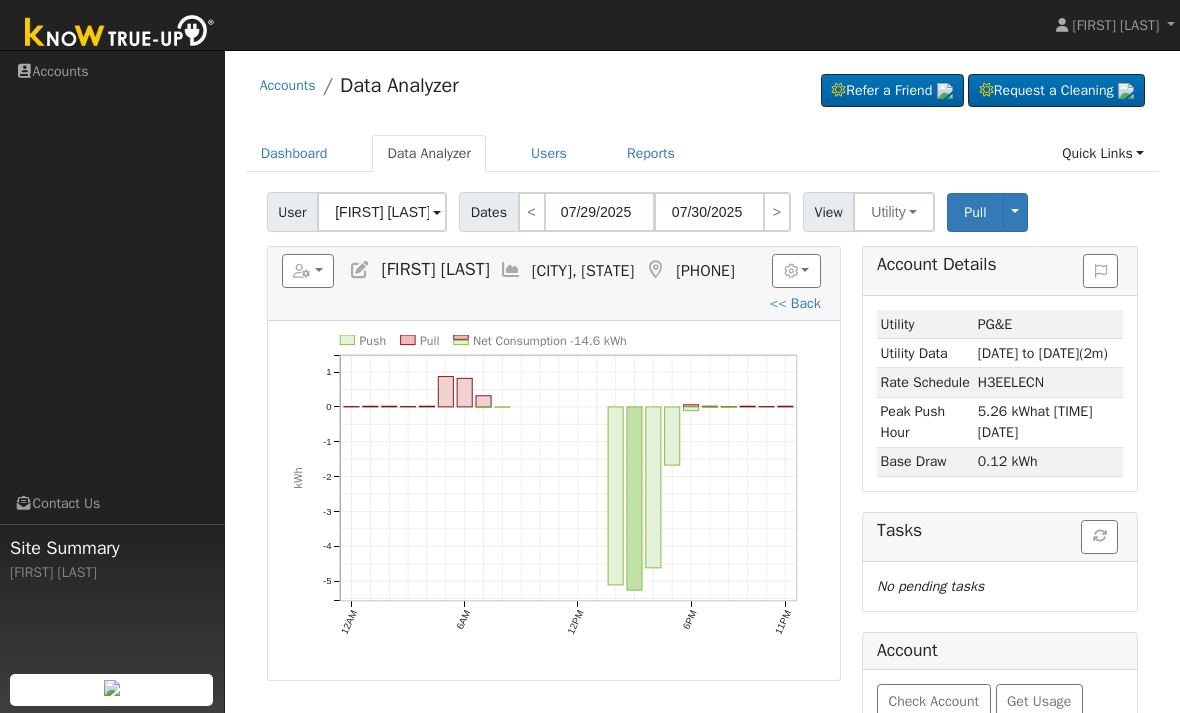 type on "07/29/2025" 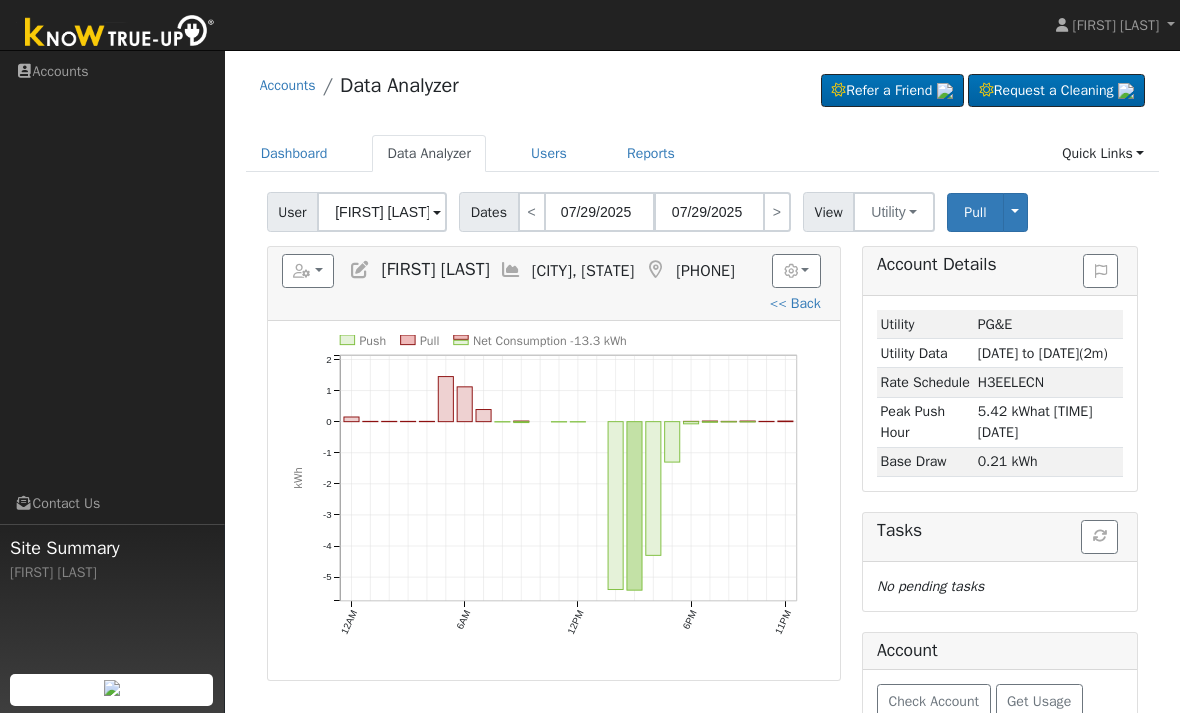 click on "<" at bounding box center [532, 212] 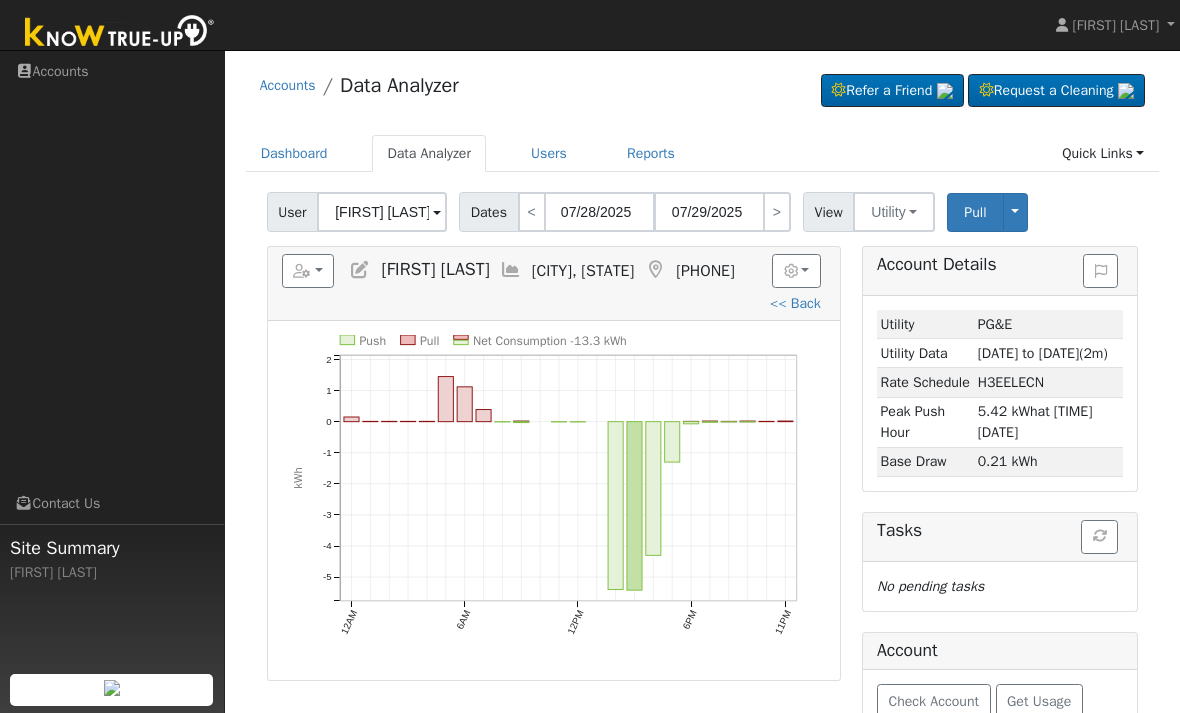 type on "07/28/2025" 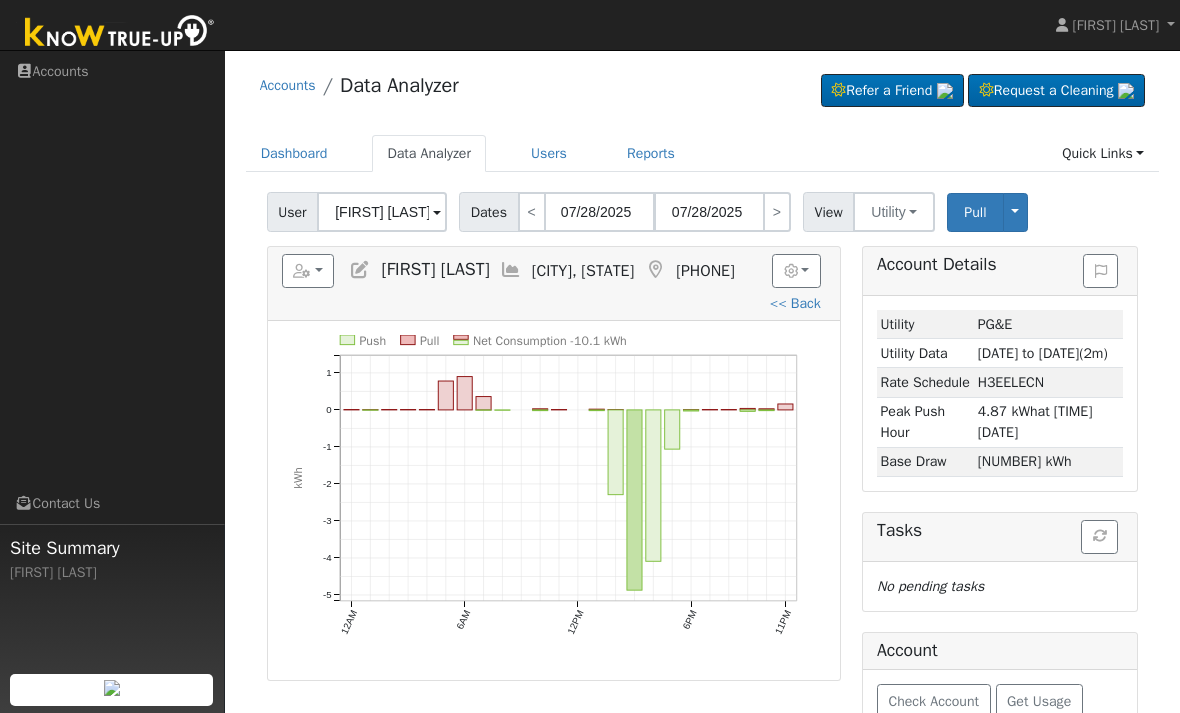 click on "<" at bounding box center [532, 212] 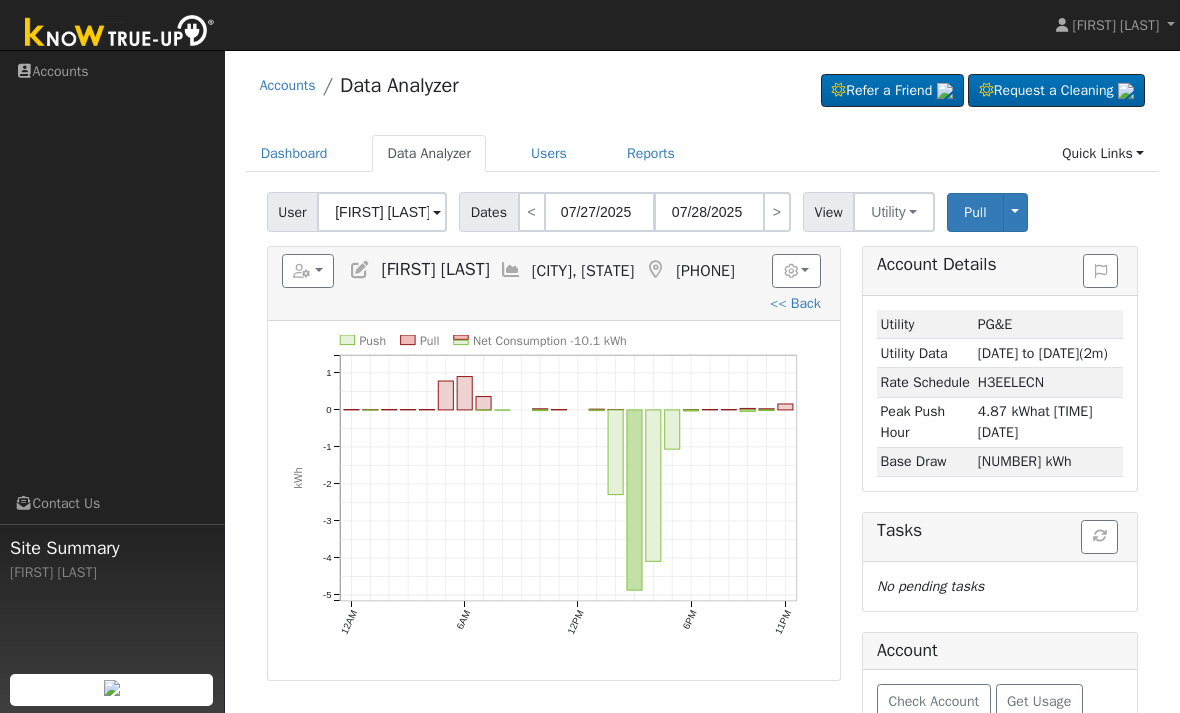 type on "07/27/2025" 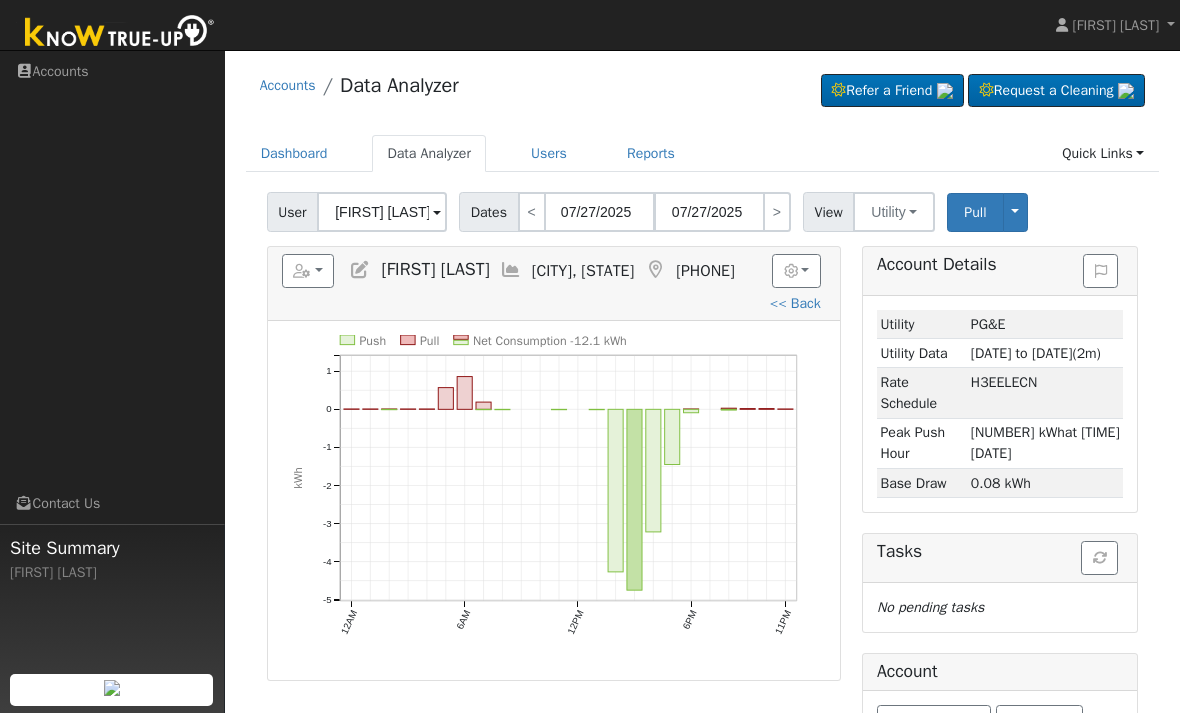 click on "<" at bounding box center (532, 212) 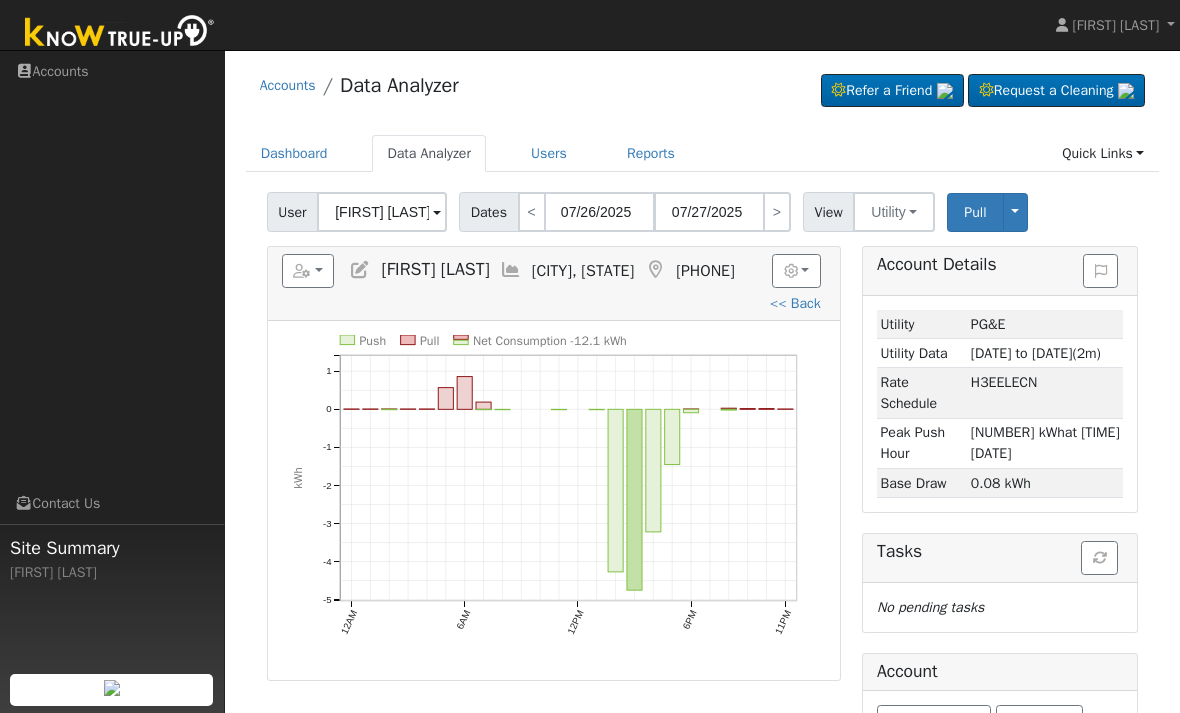 type on "07/26/2025" 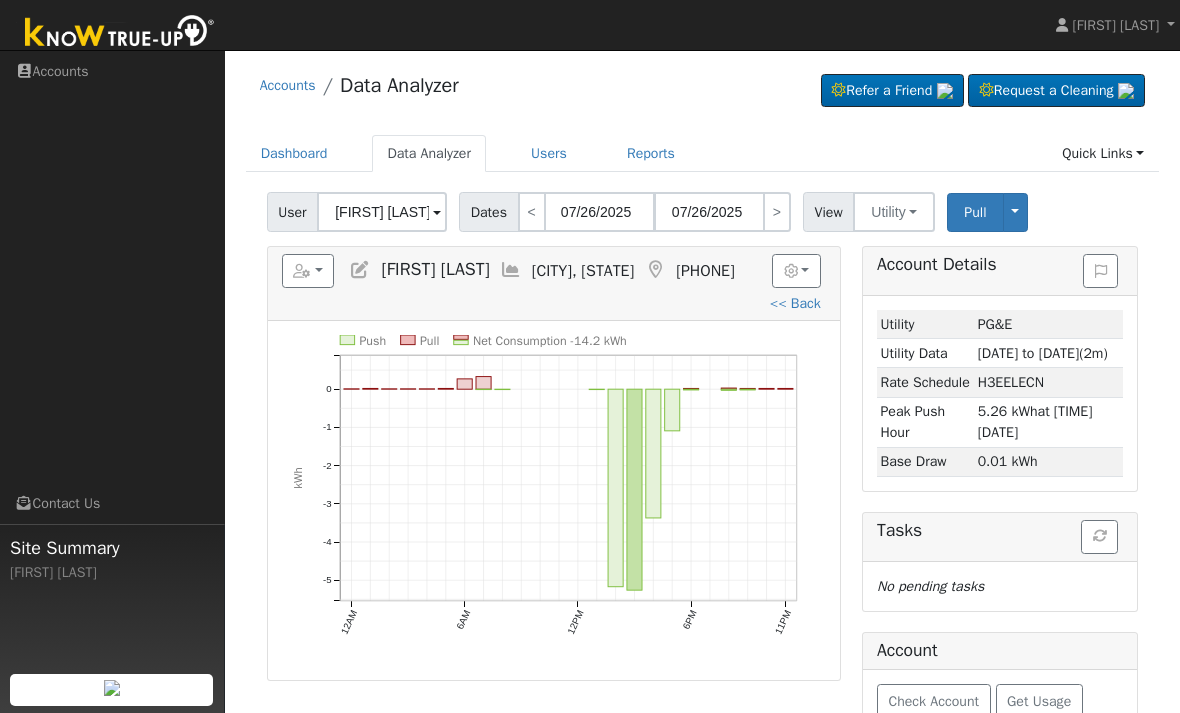 click on "<" at bounding box center (532, 212) 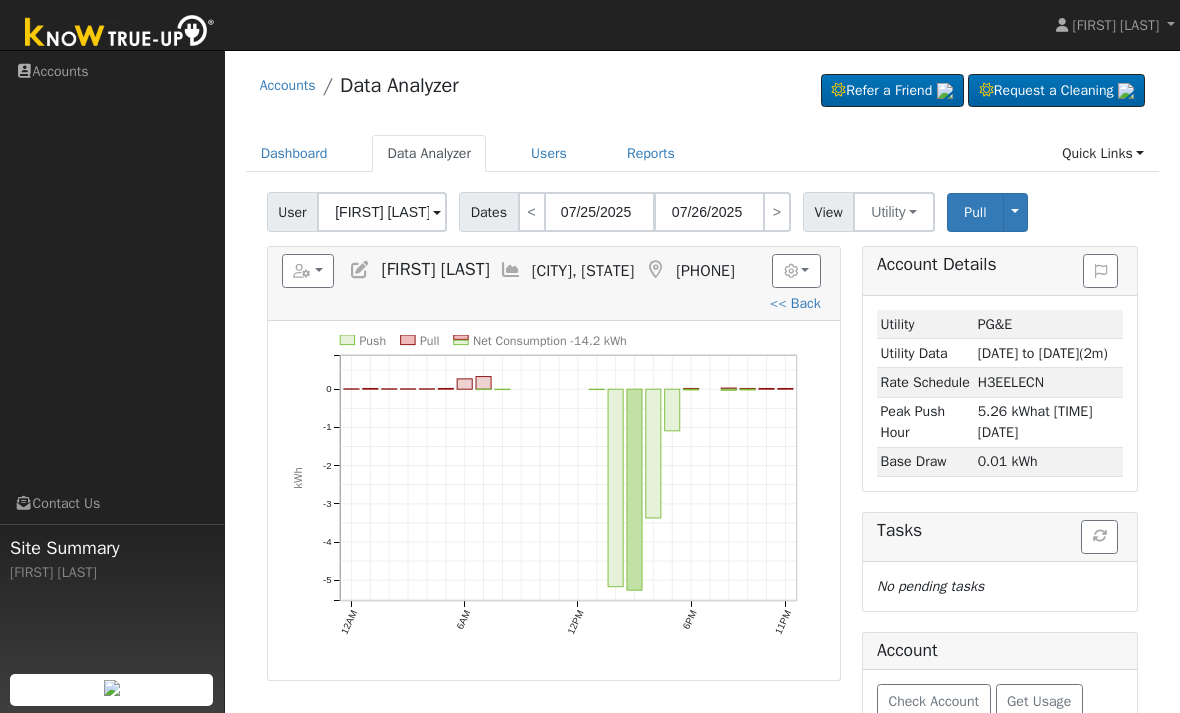 type on "07/25/2025" 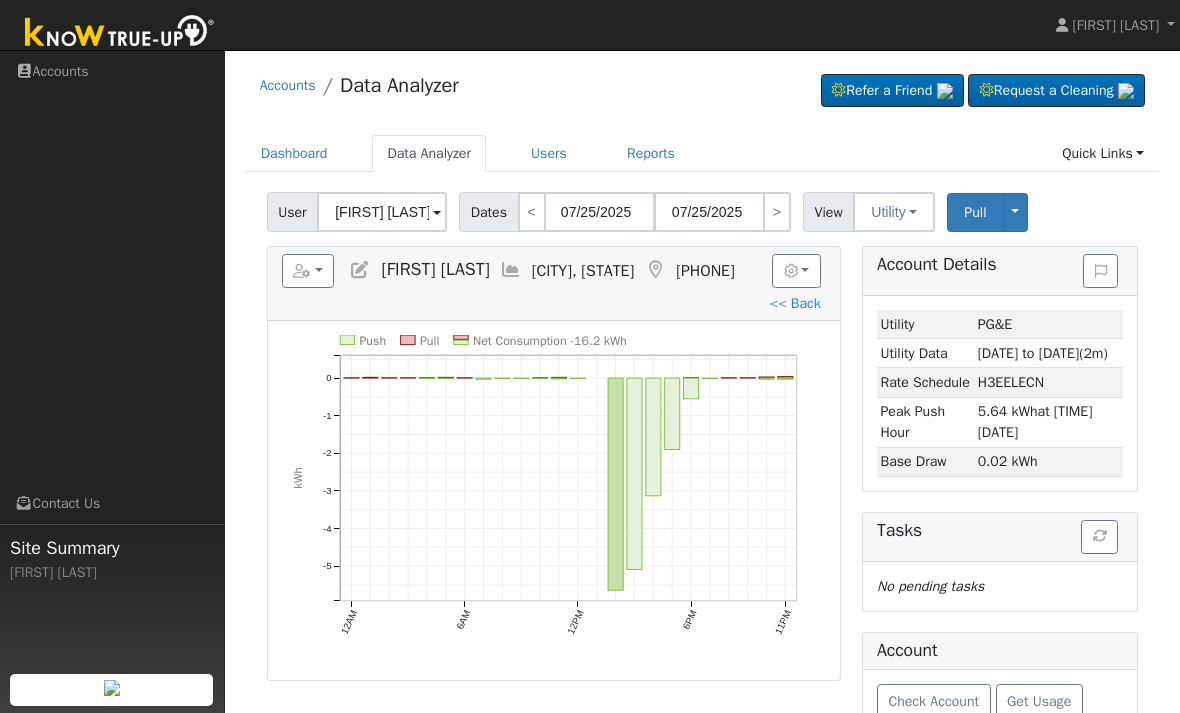 click on "<" at bounding box center (532, 212) 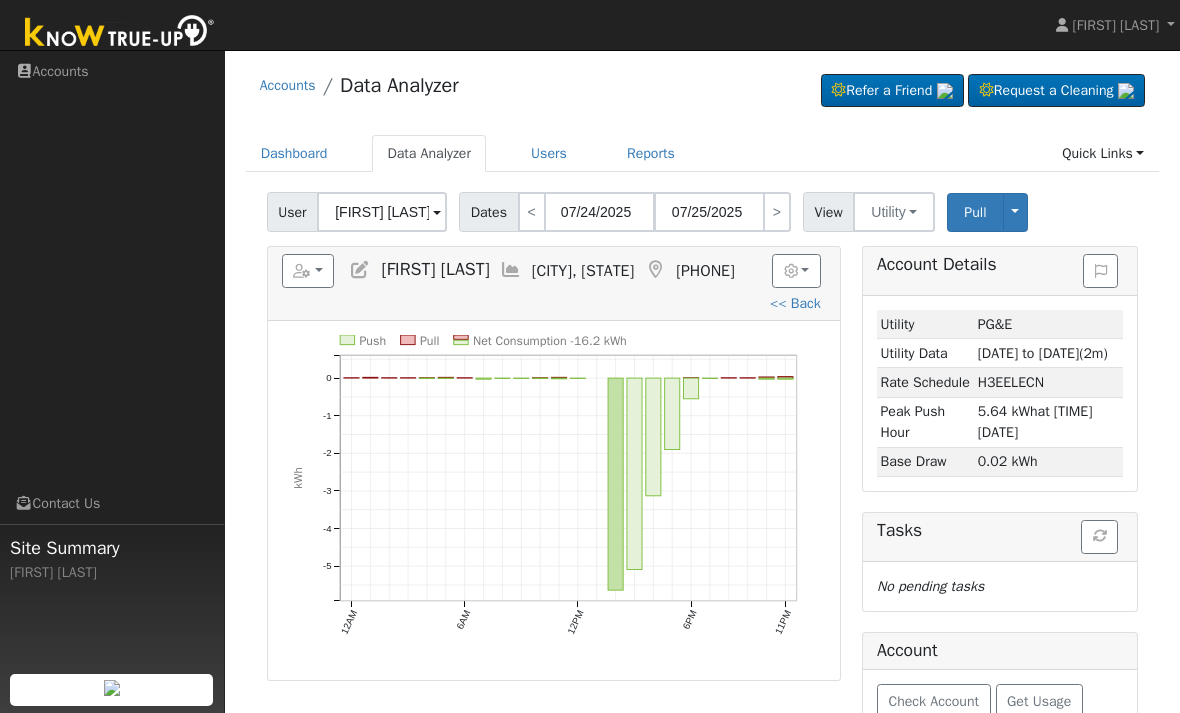 type on "07/24/2025" 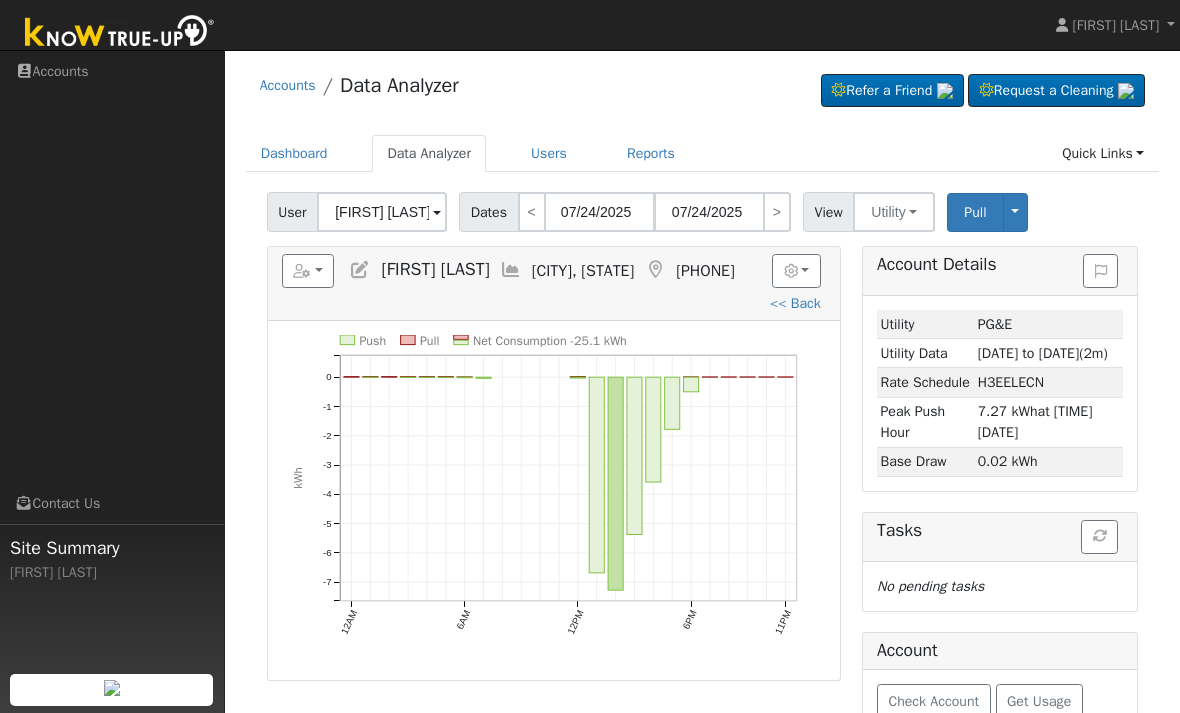 click on "<" at bounding box center (532, 212) 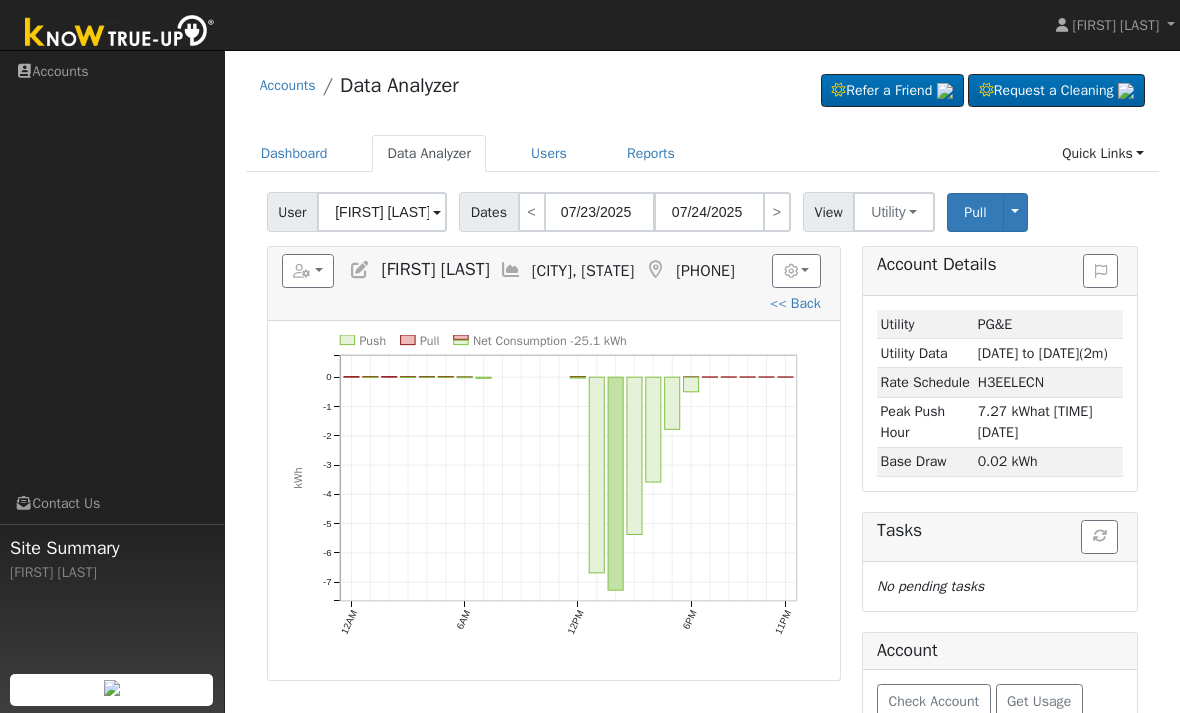 type on "07/23/2025" 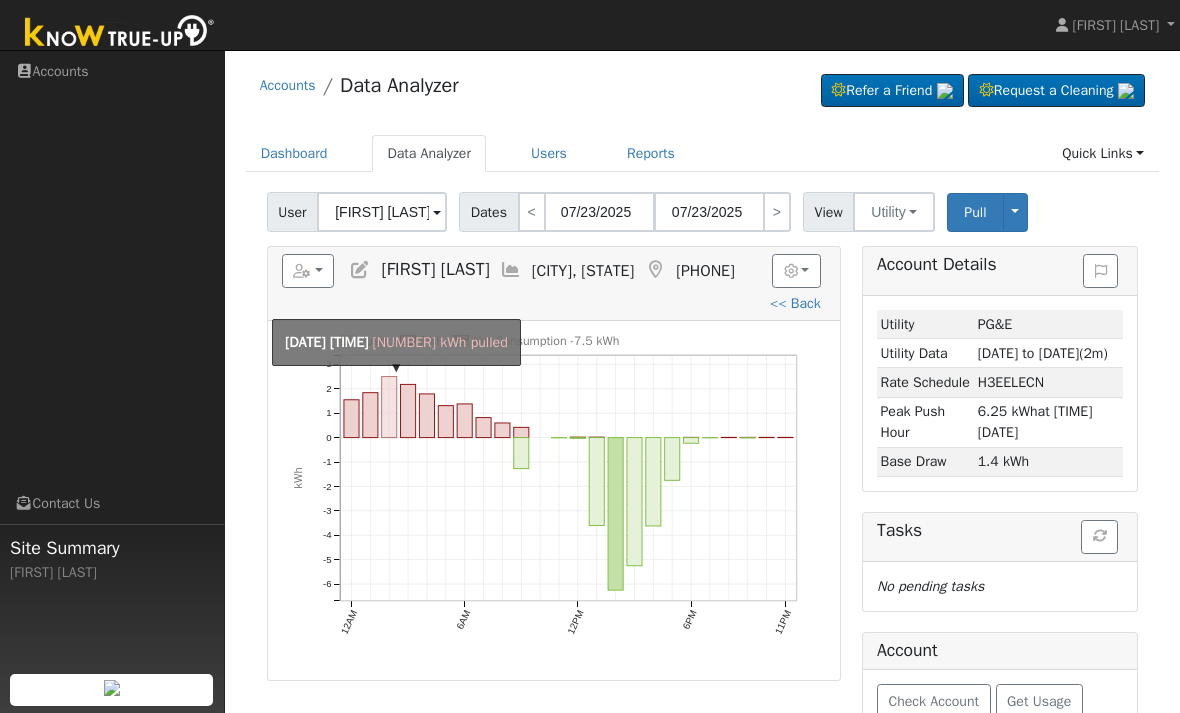click on "onclick=""" 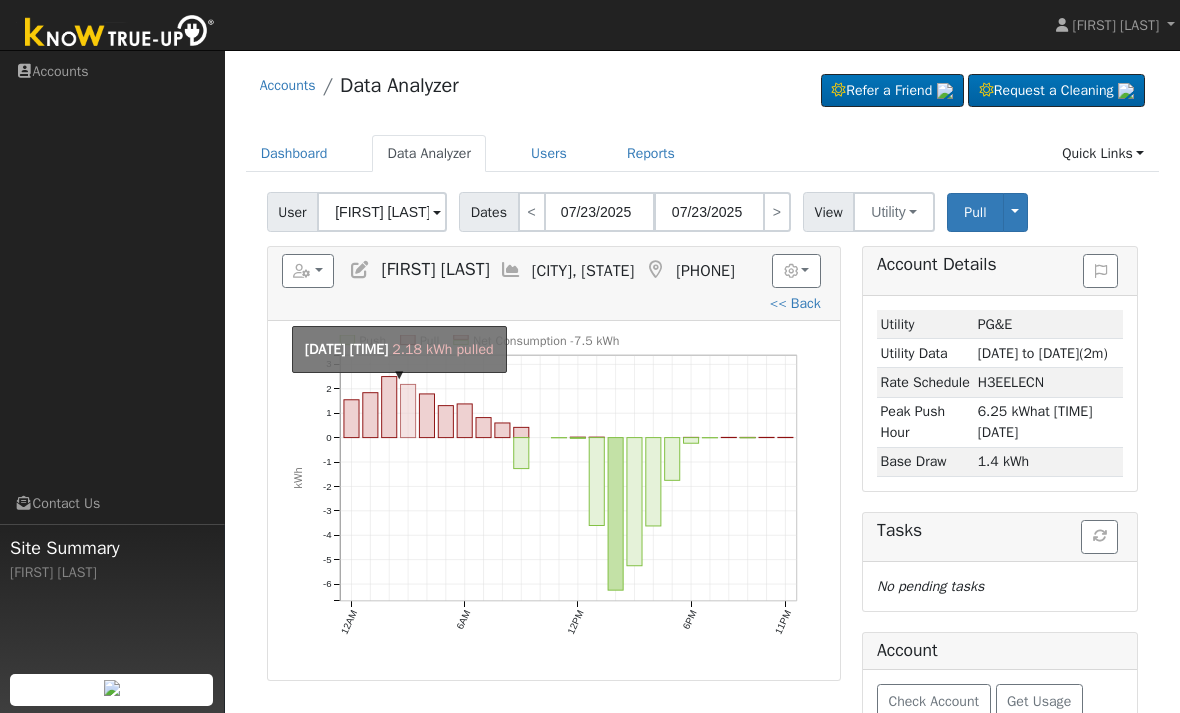click on "onclick=""" 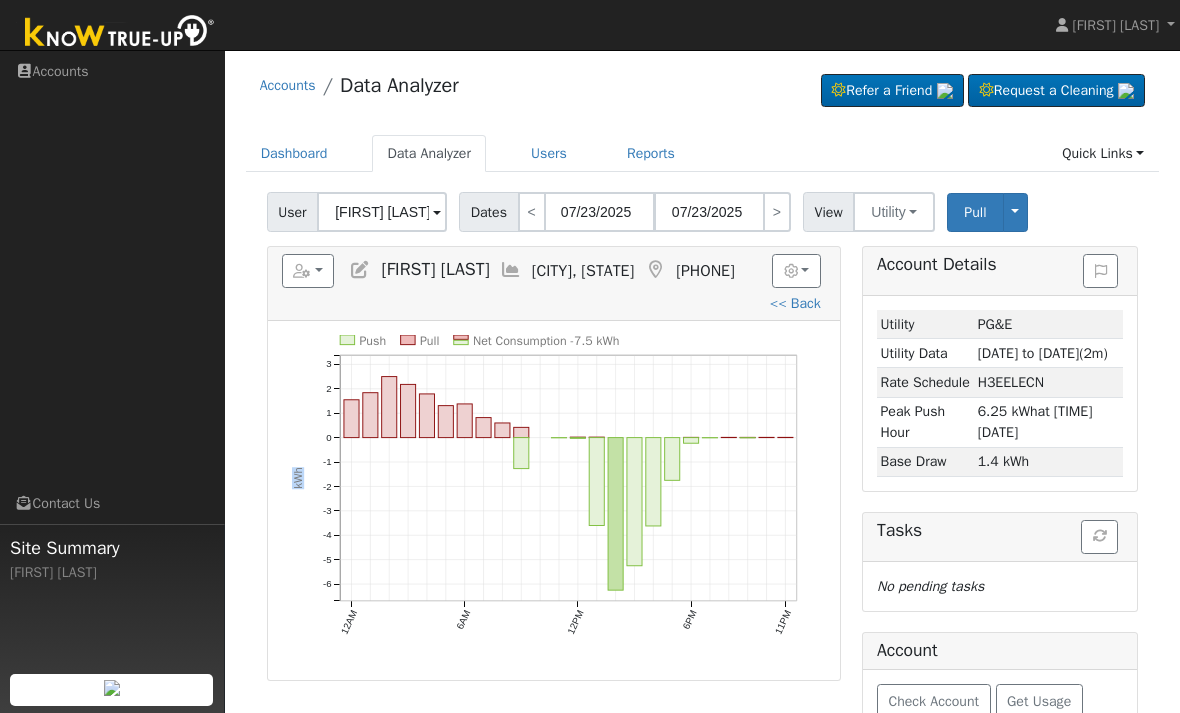 click on "Push Pull Net Consumption -7.5 kWh 12AM 6AM 12PM 6PM 11PM -6 -5 -4 -3 -2 -1 0 1 2 3 kWh onclick="" onclick="" onclick="" onclick="" onclick="" onclick="" onclick="" onclick="" onclick="" onclick="" onclick="" onclick="" onclick="" onclick="" onclick="" onclick="" onclick="" onclick="" onclick="" onclick="" onclick="" onclick="" onclick="" onclick="" onclick="" onclick="" onclick="" onclick="" onclick="" onclick="" onclick="" onclick="" onclick="" onclick="" onclick="" onclick="" onclick="" onclick="" onclick="" onclick="" onclick="" onclick="" onclick="" onclick="" onclick="" onclick="" onclick="" onclick=""" 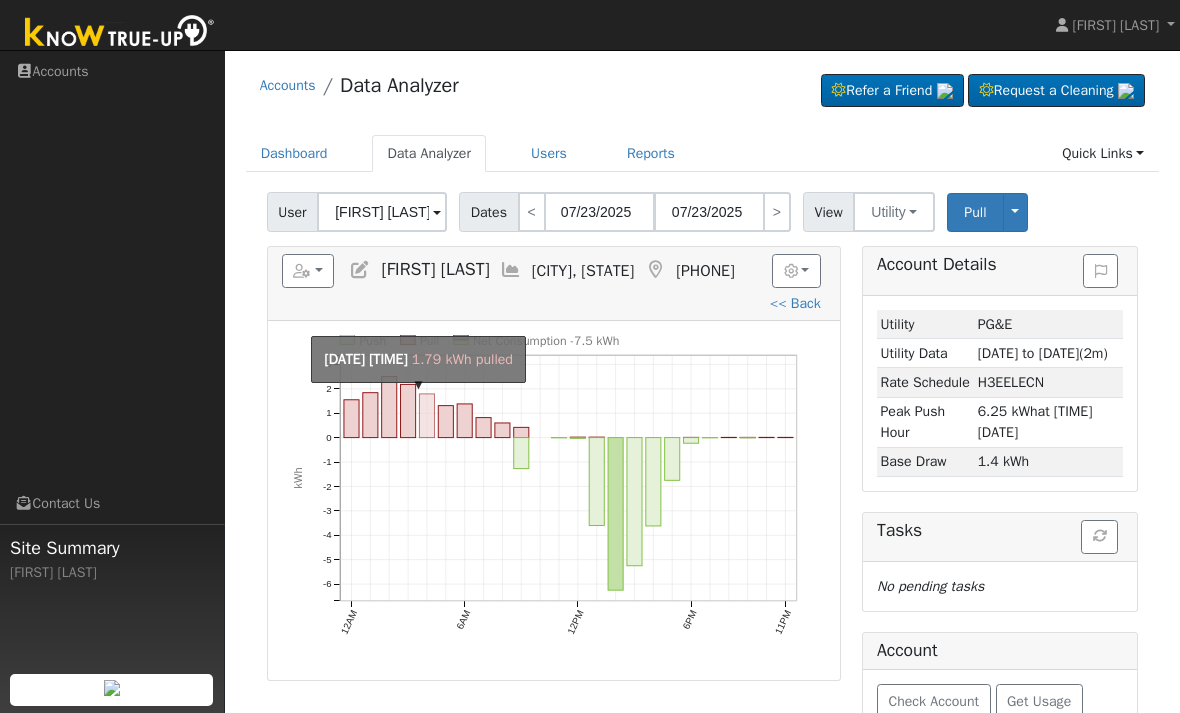 click on "onclick=""" 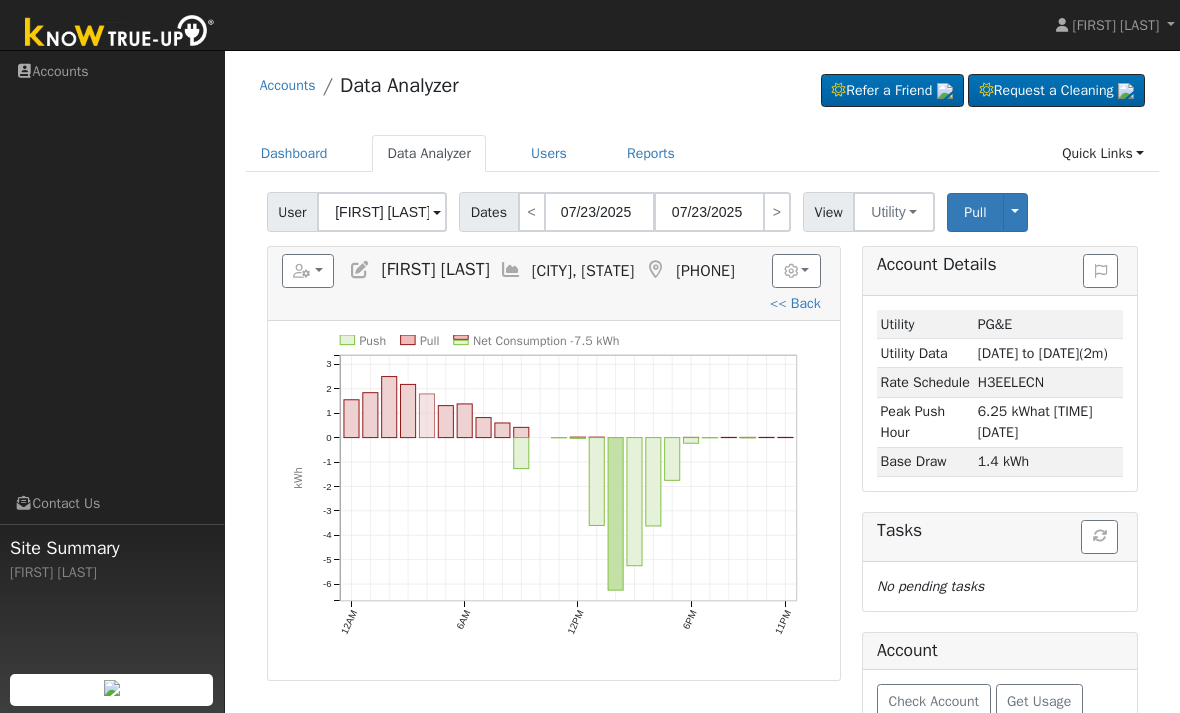 click on "Utility" at bounding box center [894, 212] 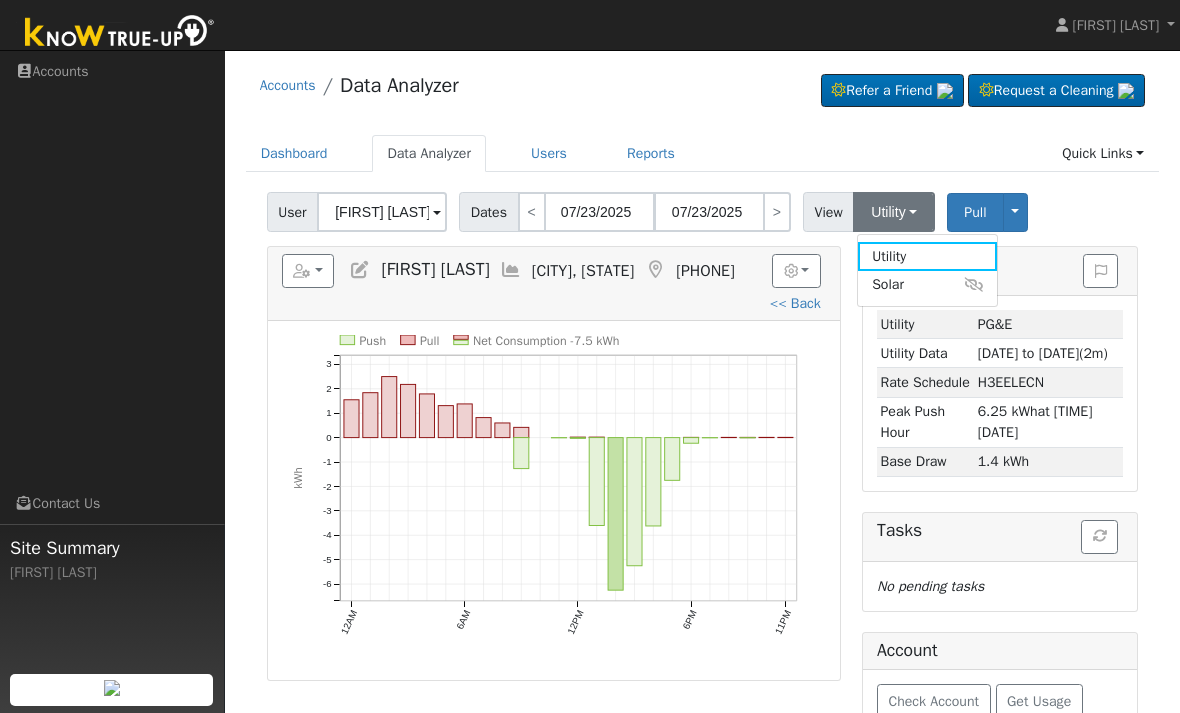 click on "Accounts
Data Analyzer
Refer a Friend
Request a Cleaning" at bounding box center (703, 90) 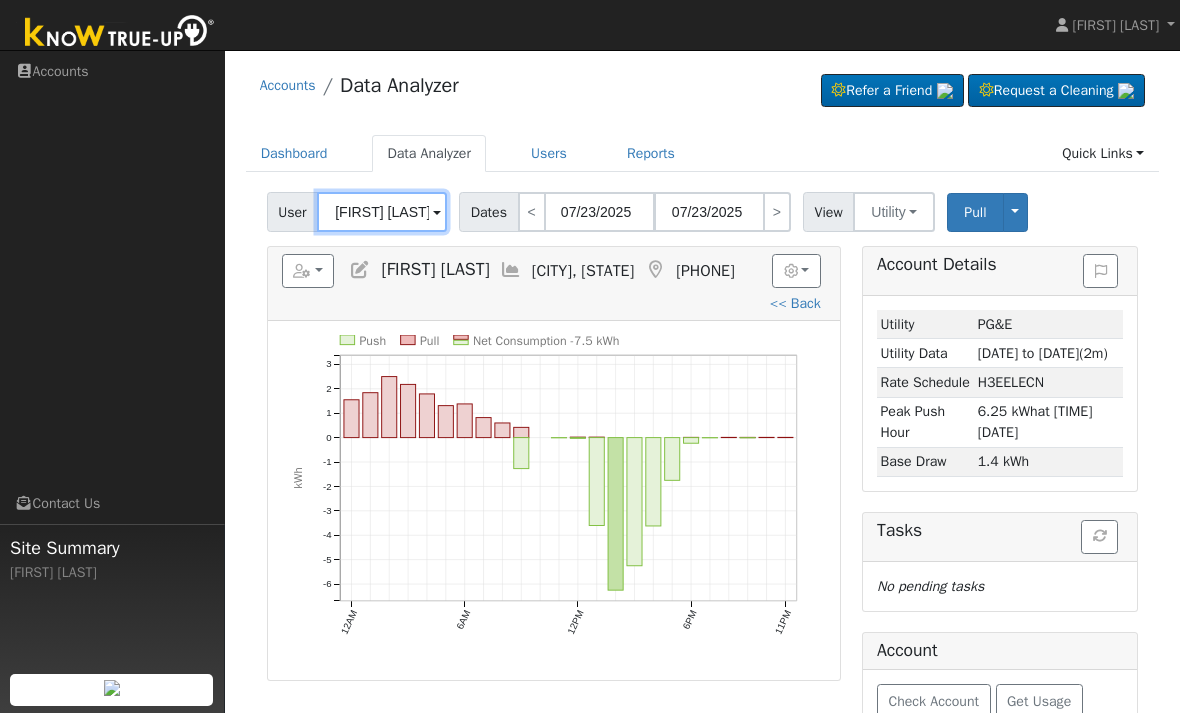 click on "Juana Espino" at bounding box center (382, 212) 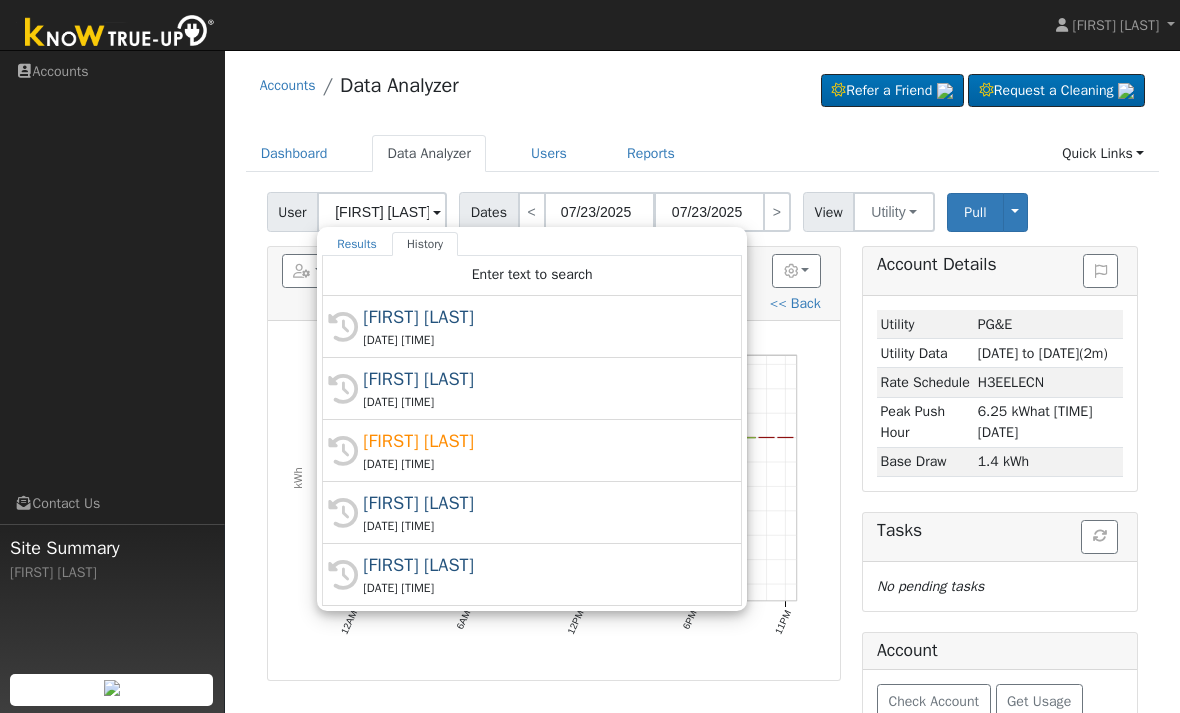 click on "Navigation
Accounts
Links
Contact Us
Site Summary
Angela Guzman" at bounding box center (112, 407) 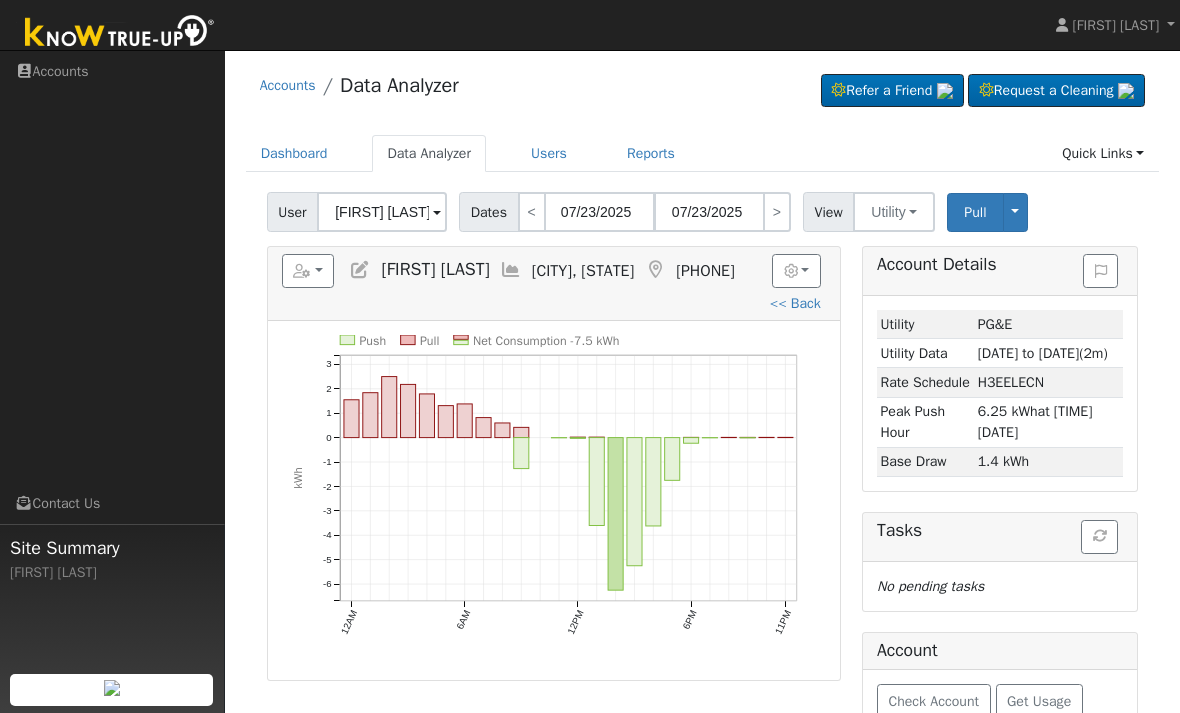 click on "Accounts
Data Analyzer
Refer a Friend
Request a Cleaning" at bounding box center [703, 90] 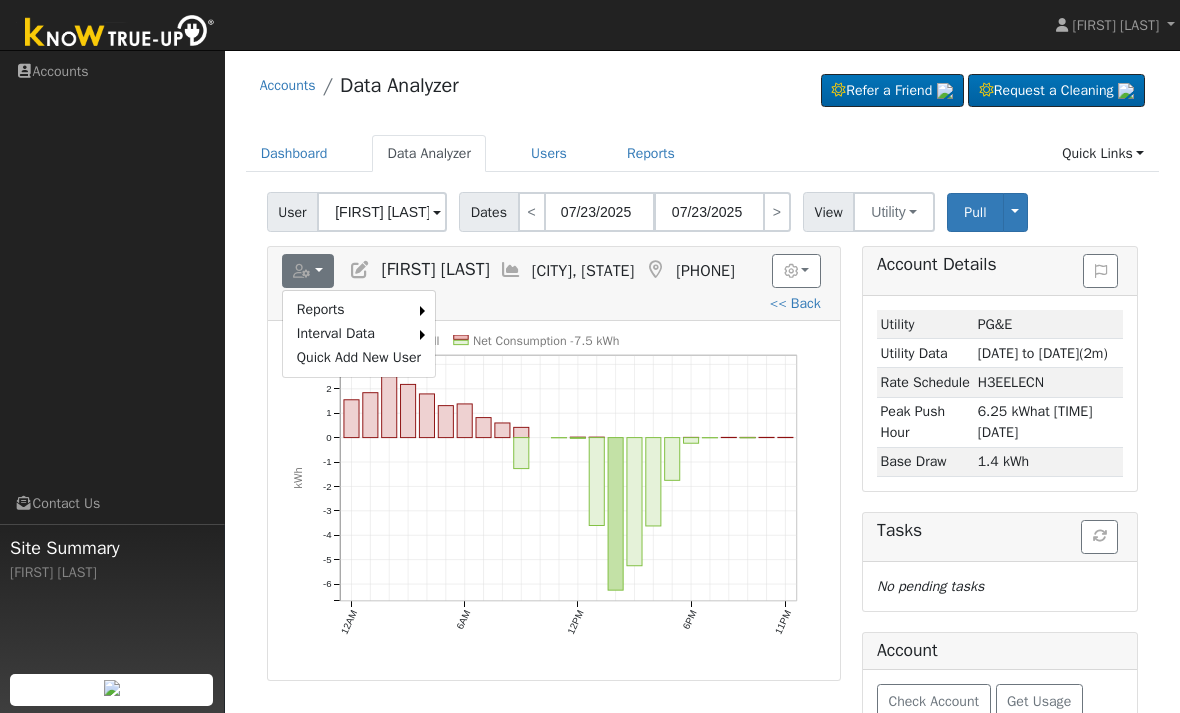 click on "Navigation
Accounts
Links
Contact Us
Site Summary
Angela Guzman" at bounding box center [112, 407] 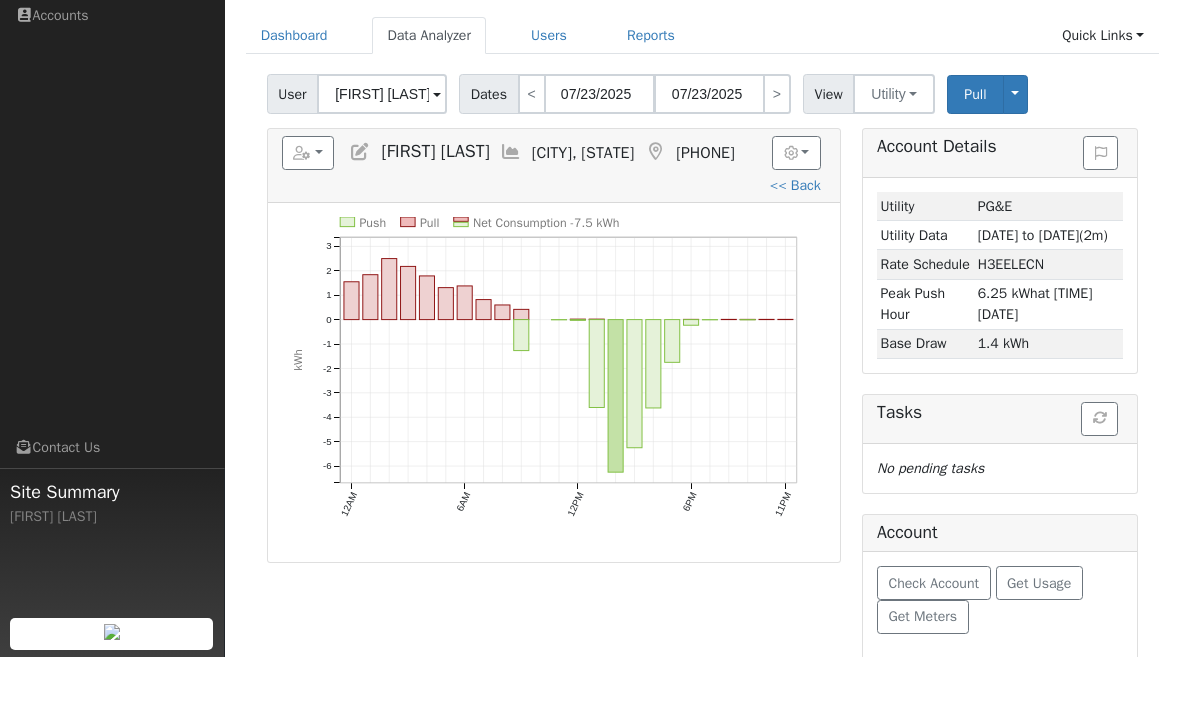 scroll, scrollTop: 61, scrollLeft: 0, axis: vertical 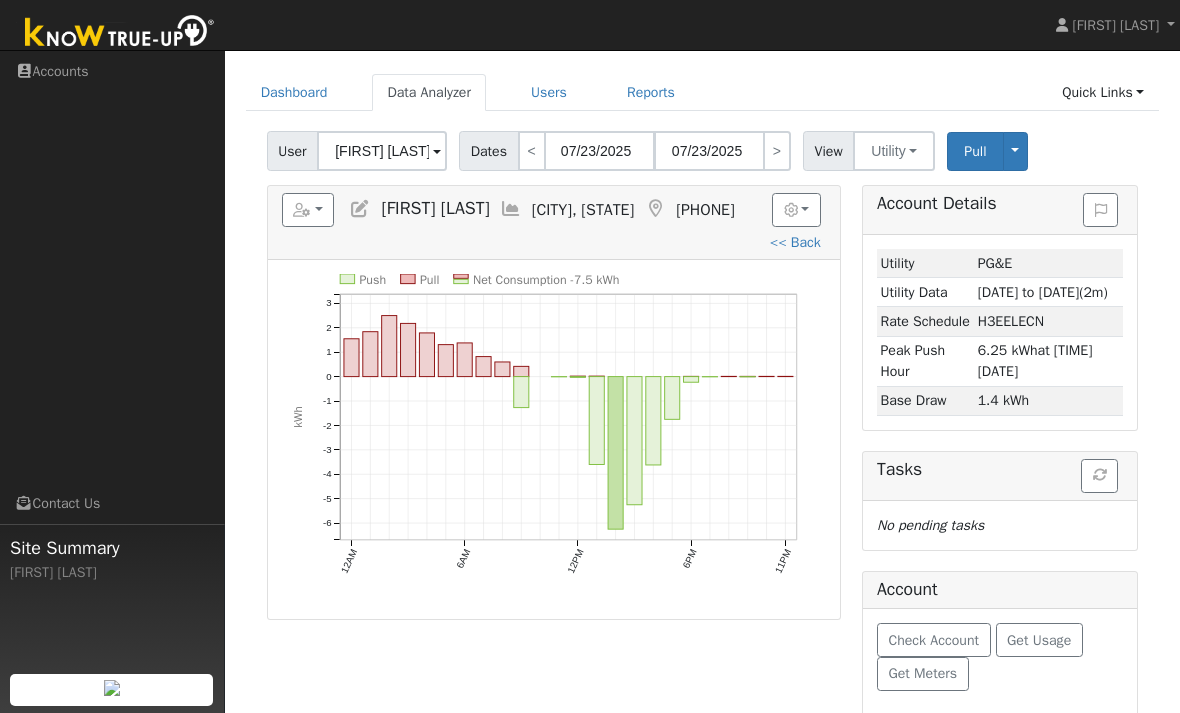 click on "Check Account" at bounding box center [933, 640] 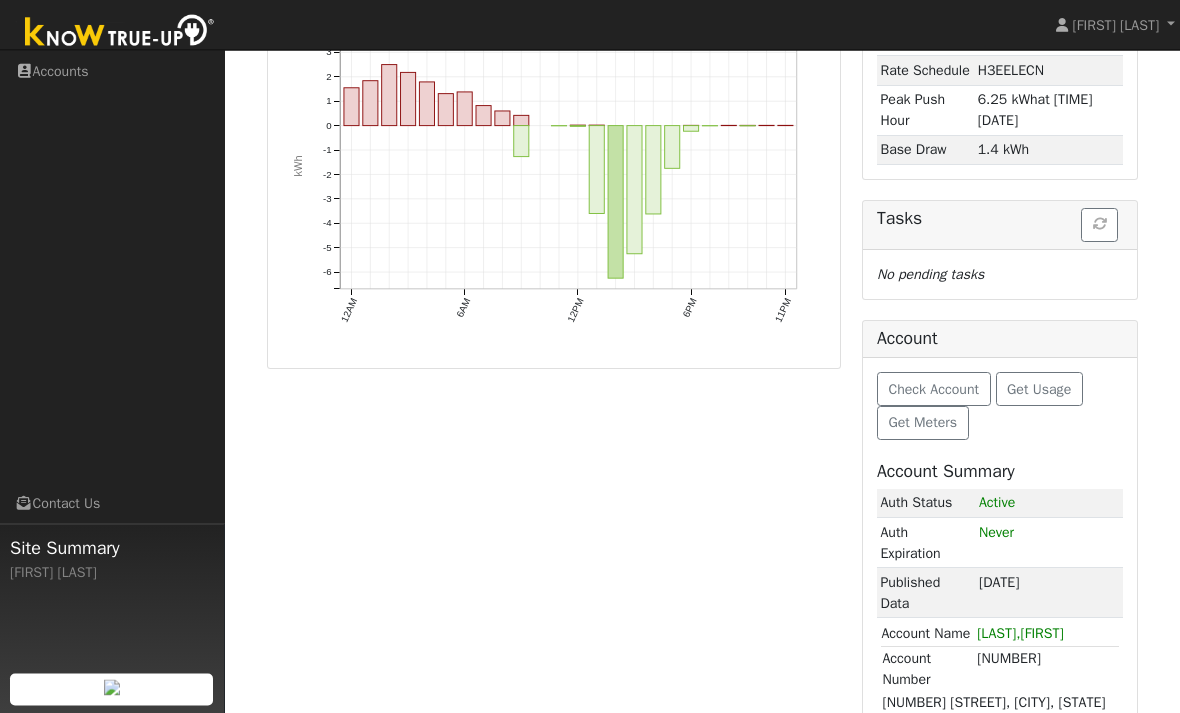 scroll, scrollTop: 315, scrollLeft: 0, axis: vertical 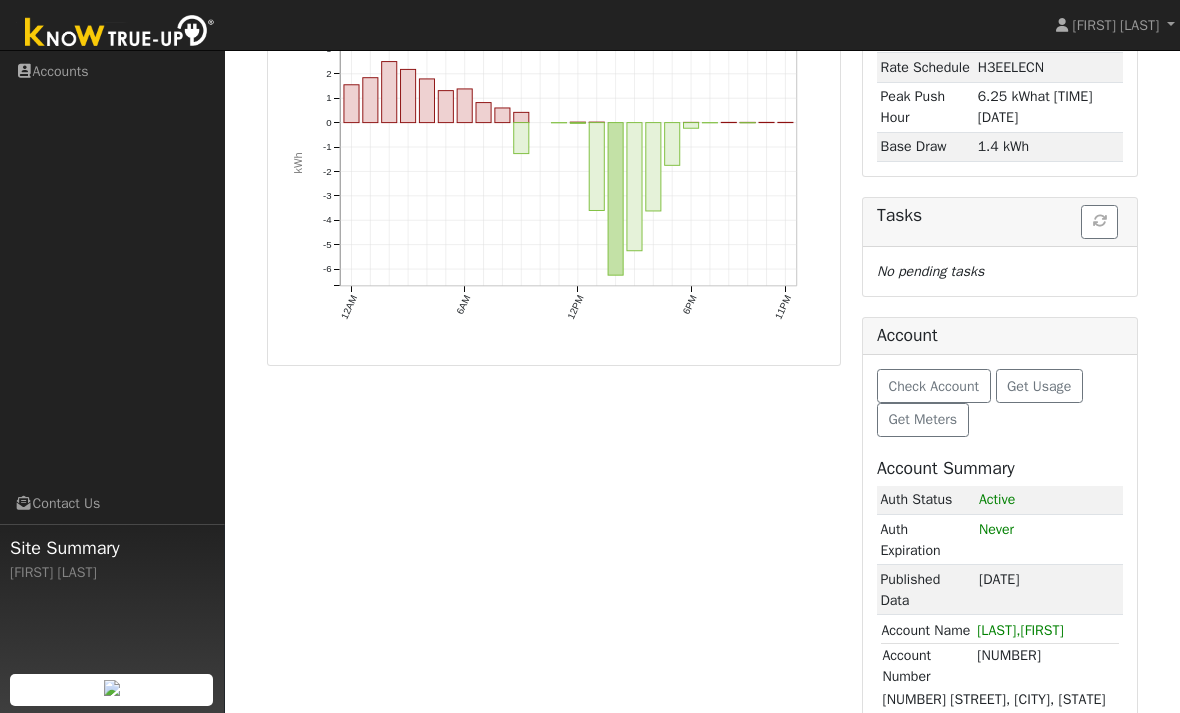click on "Get Usage" at bounding box center [1039, 386] 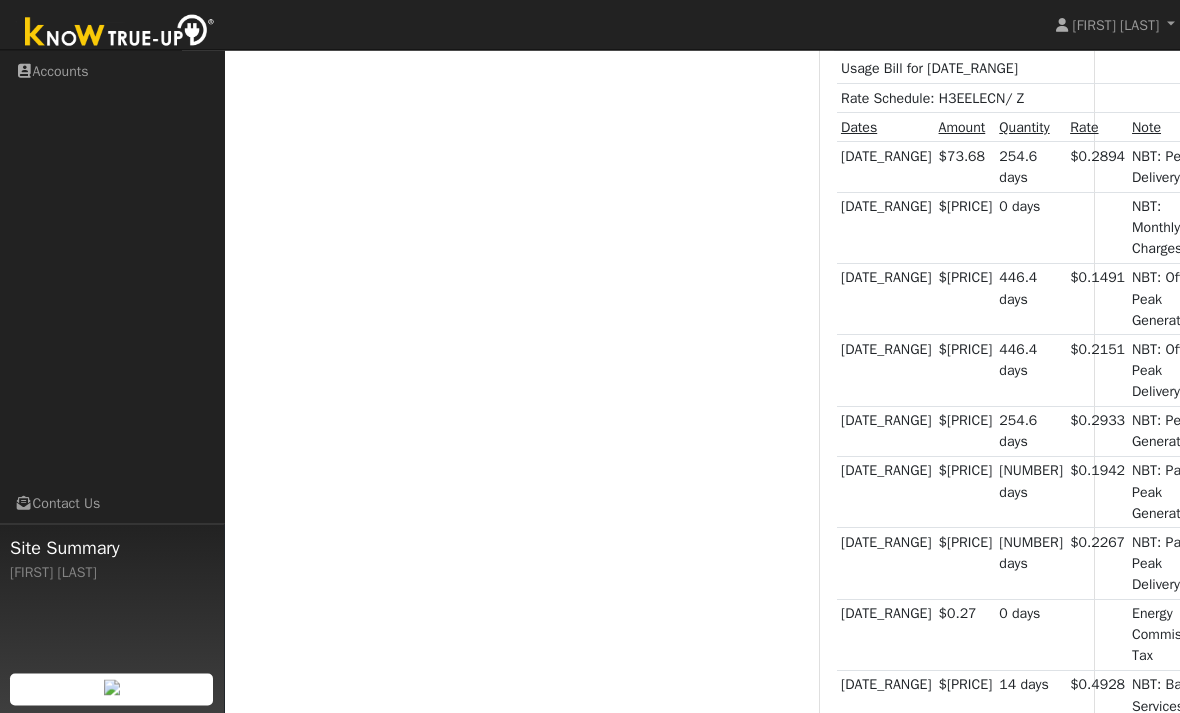 scroll, scrollTop: 1451, scrollLeft: 43, axis: both 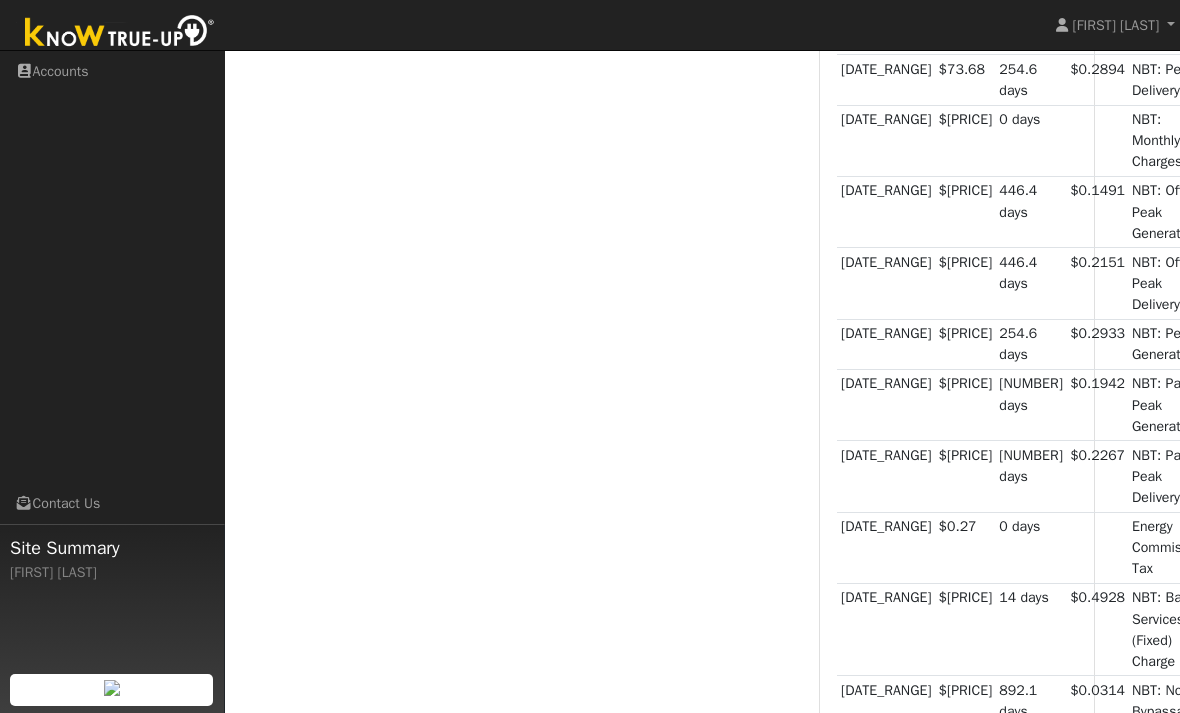 click on "$426.59" at bounding box center [966, 761] 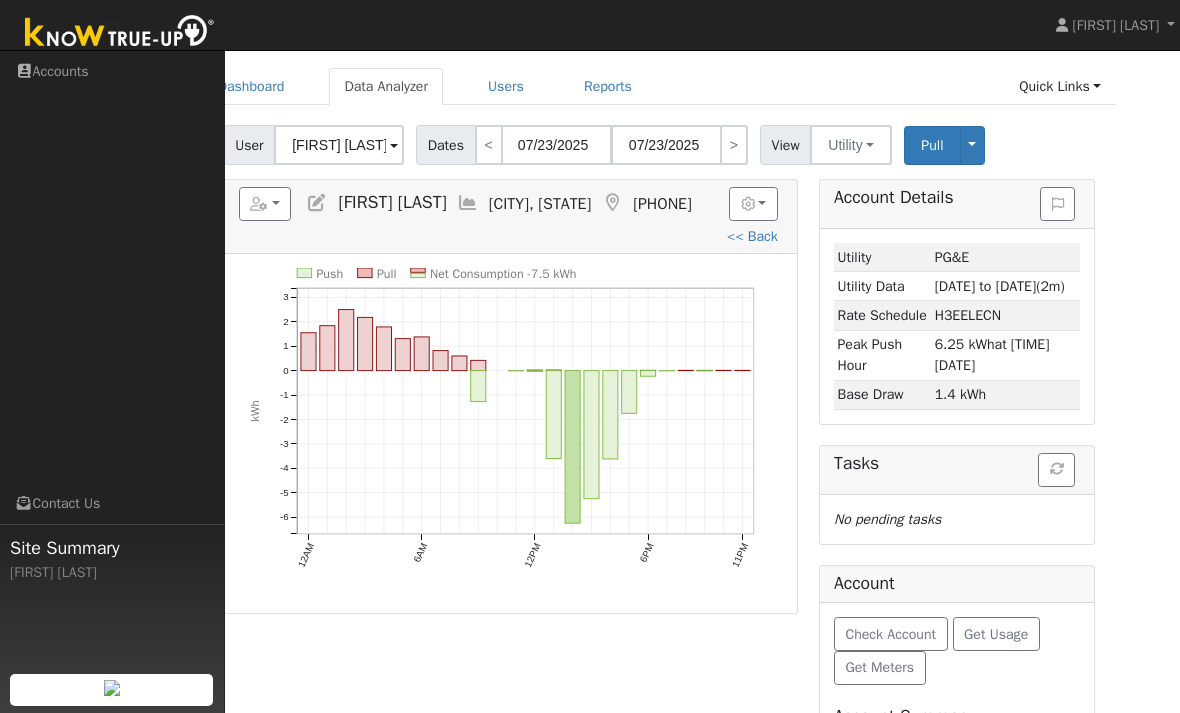 scroll, scrollTop: 0, scrollLeft: 43, axis: horizontal 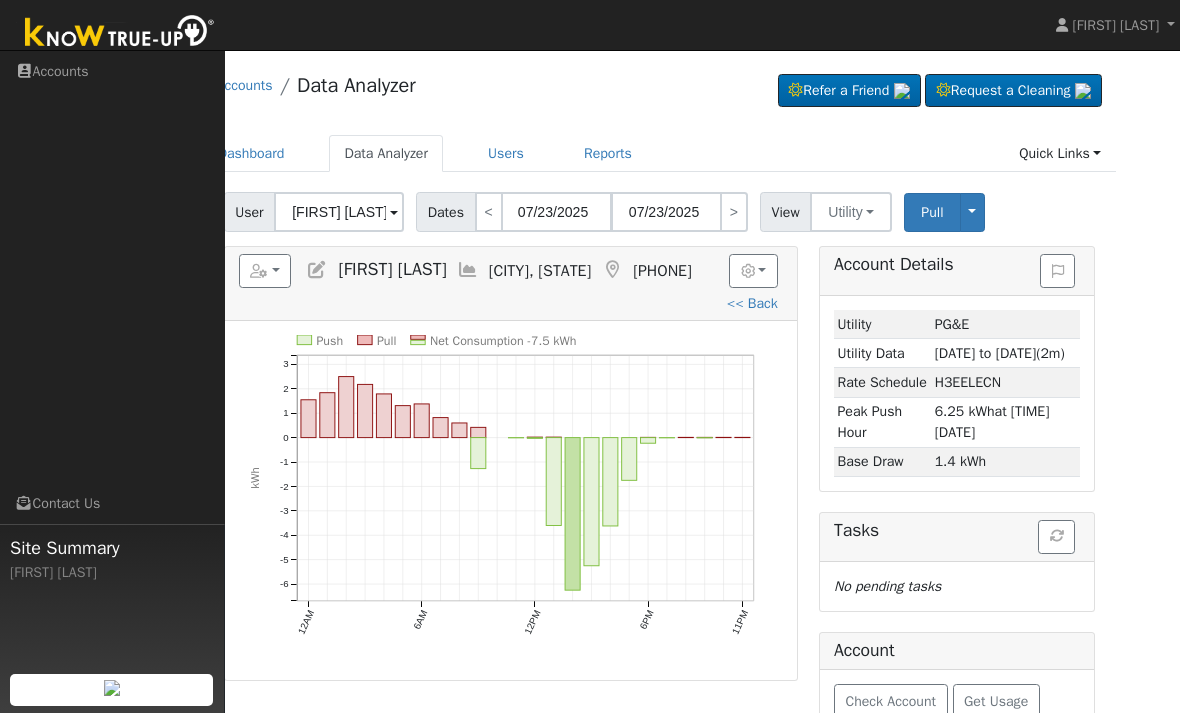 click on "Net Consumption -7.5 kWh" 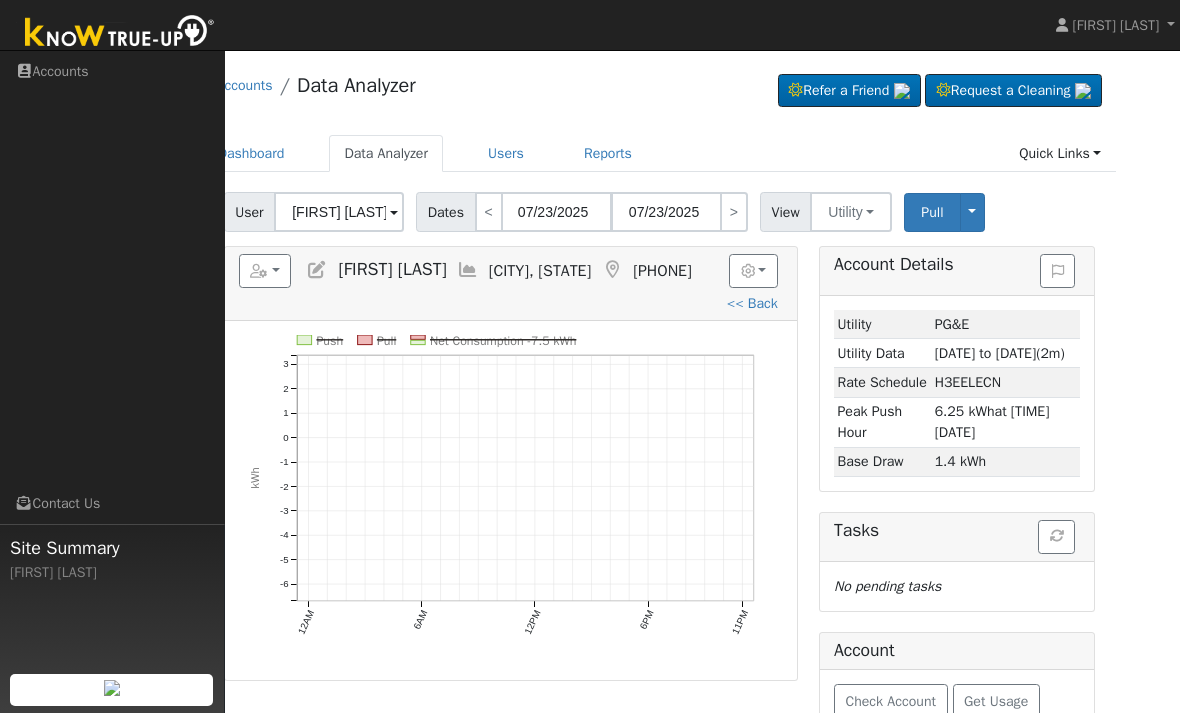click on "<< Back" at bounding box center (752, 303) 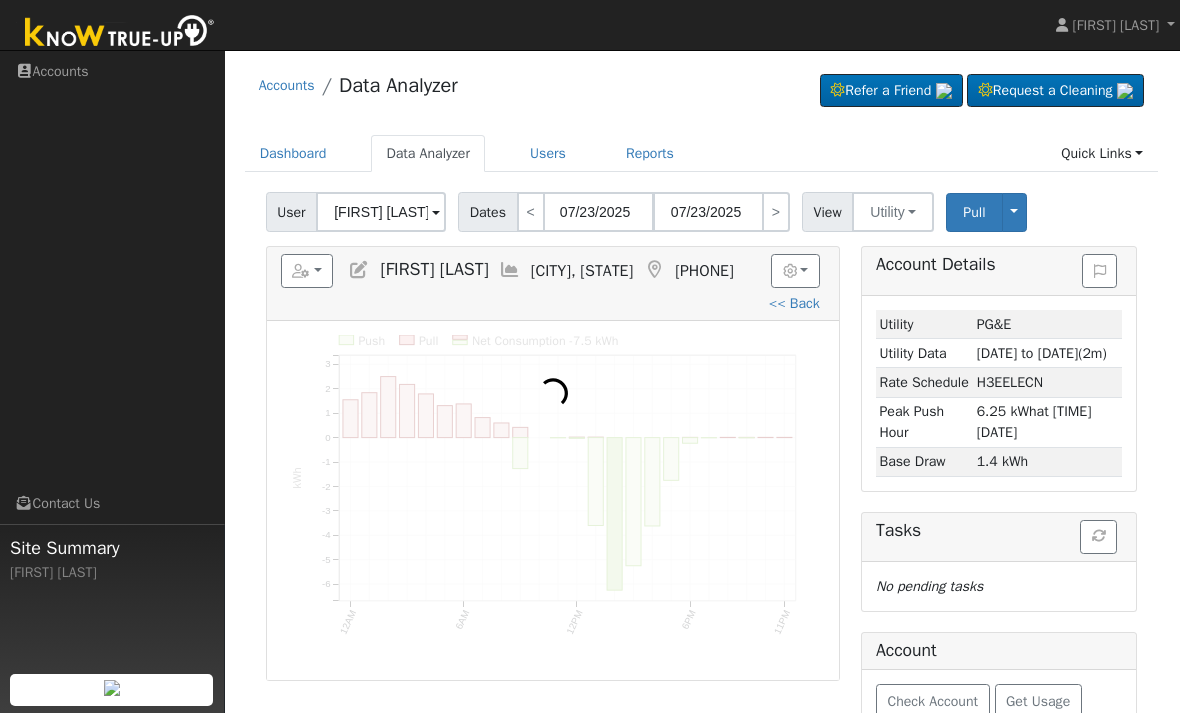 scroll, scrollTop: 0, scrollLeft: 0, axis: both 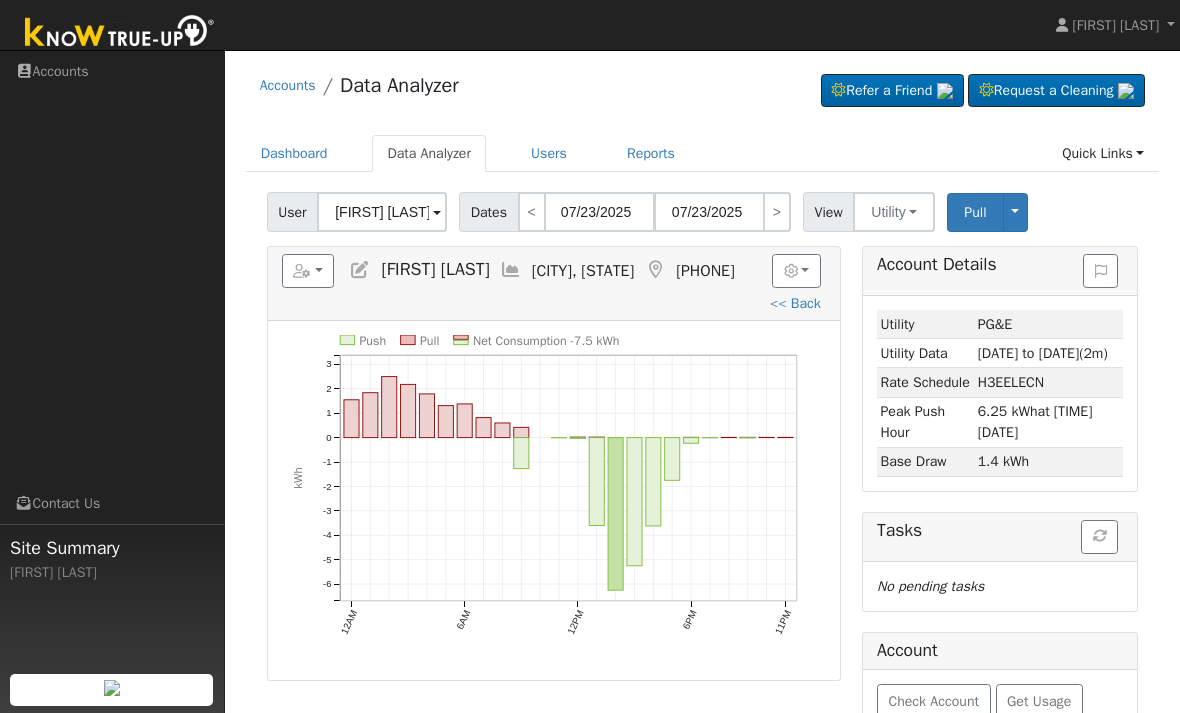 click on "07/07/25 to 08/05/25" at bounding box center [1029, 353] 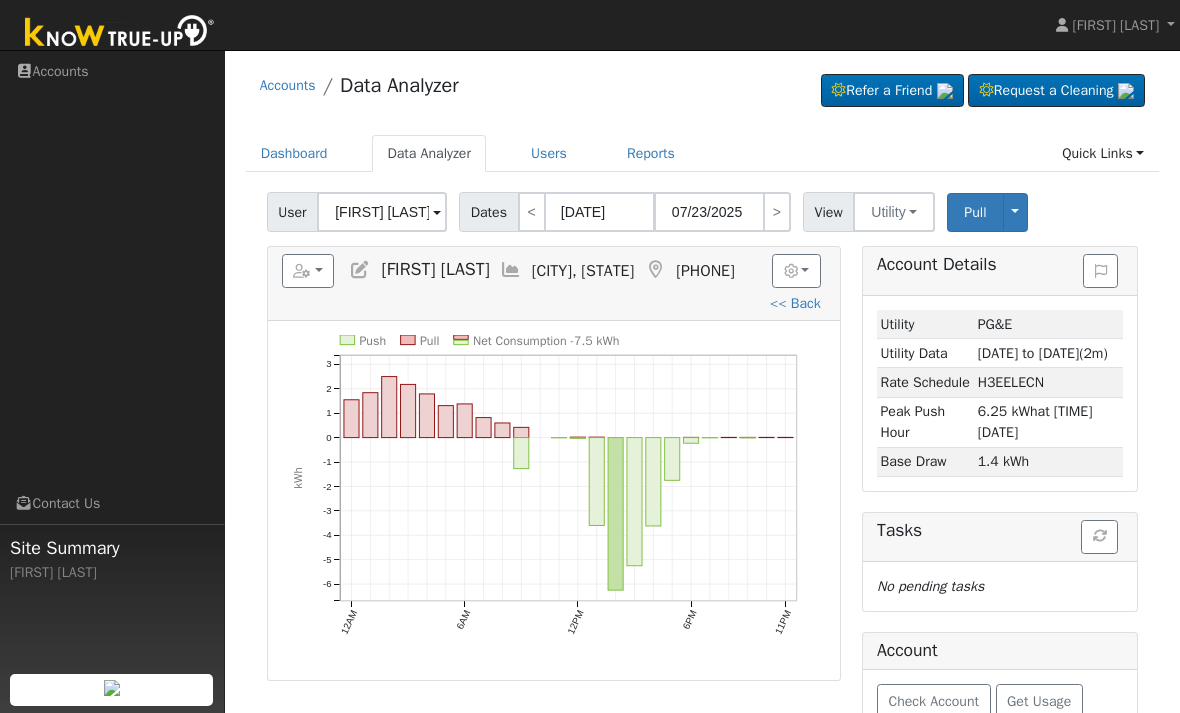 type on "08/05/2025" 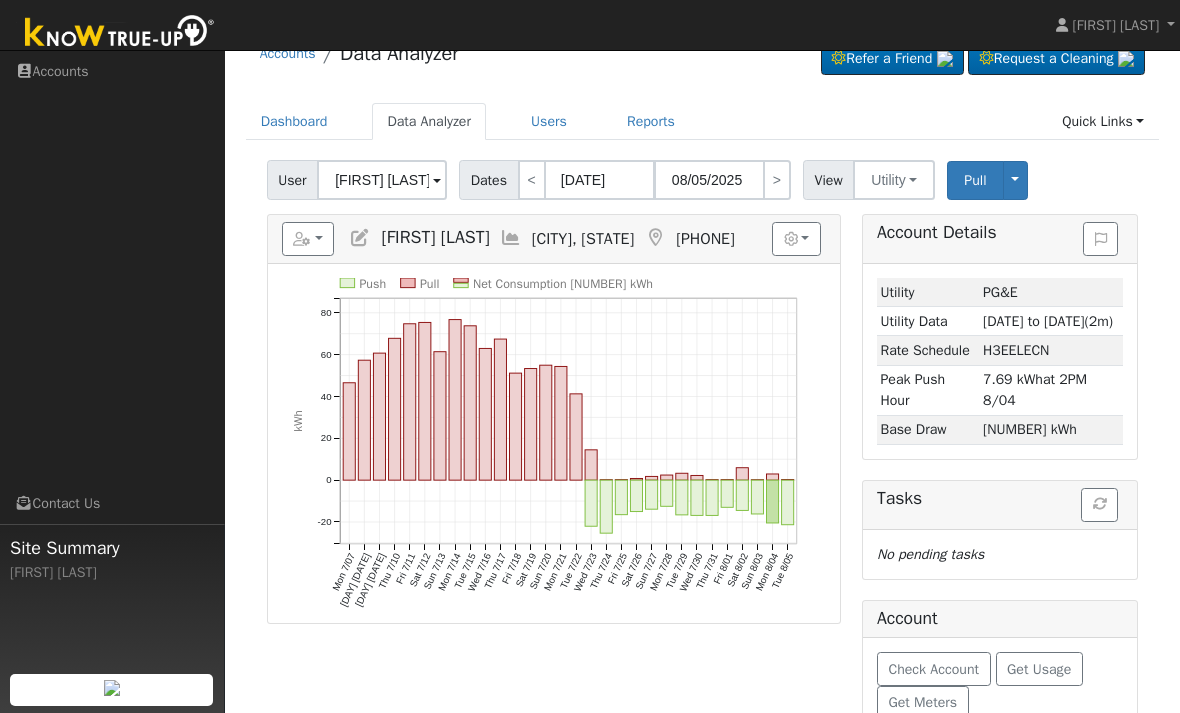 scroll, scrollTop: 66, scrollLeft: 0, axis: vertical 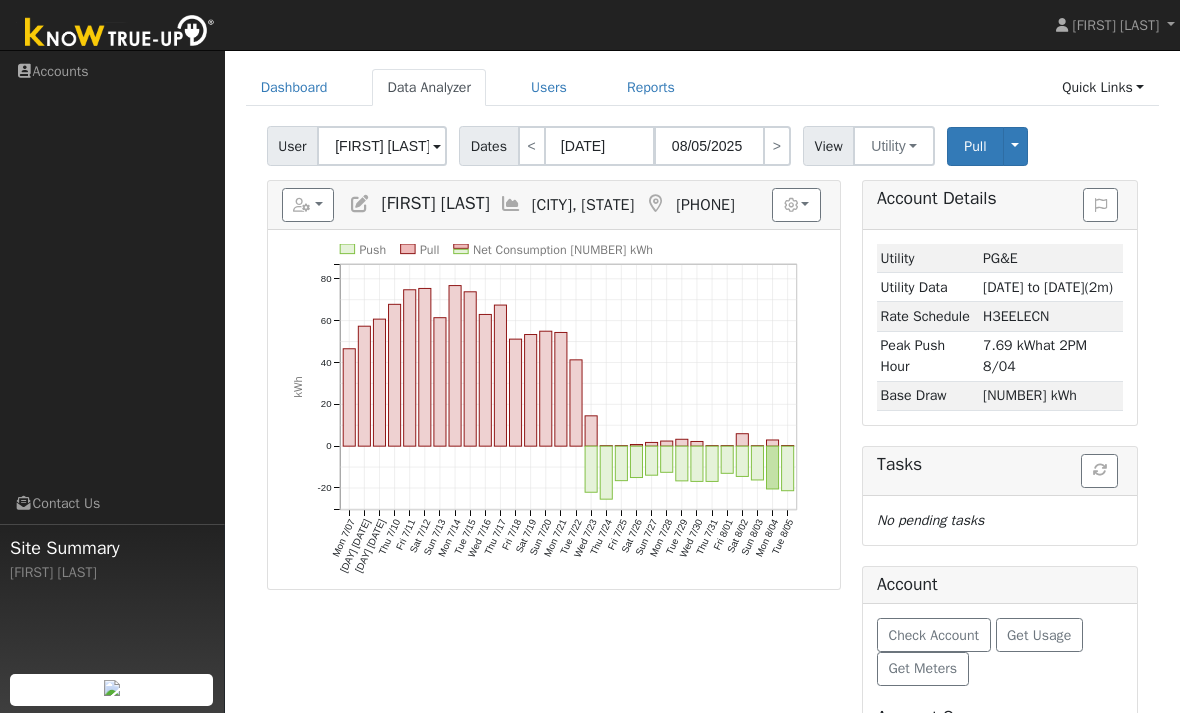 click on "Utility Data" at bounding box center (928, 287) 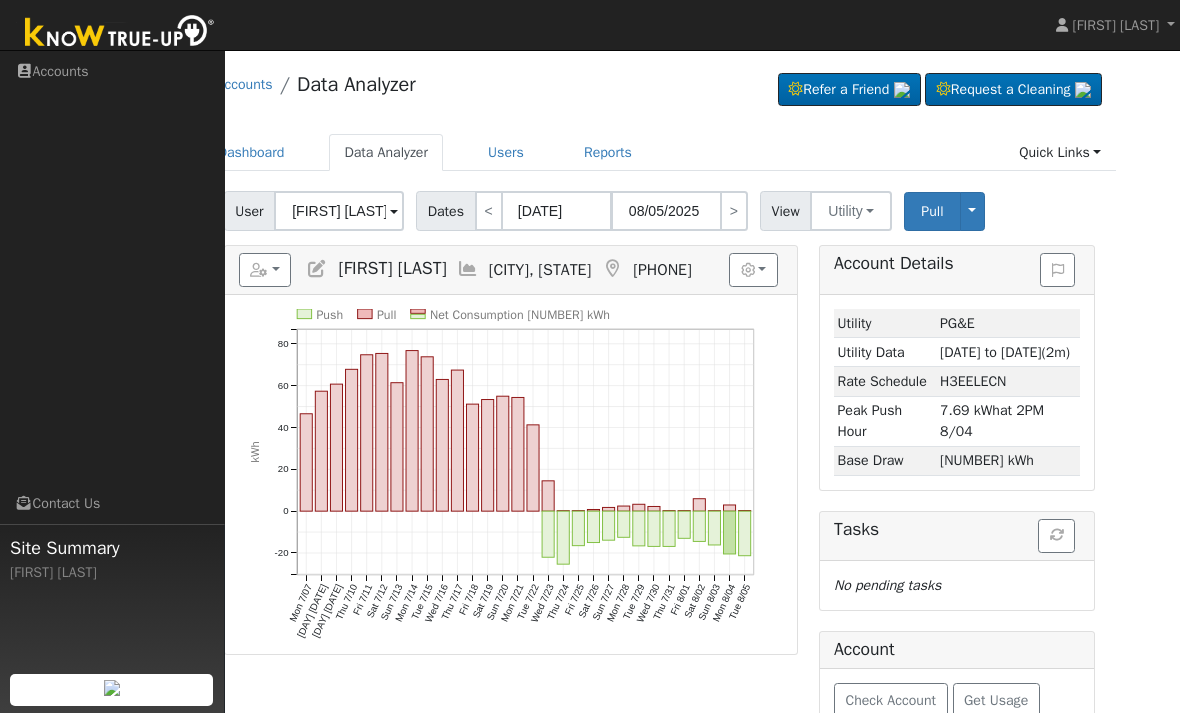 scroll, scrollTop: 0, scrollLeft: 43, axis: horizontal 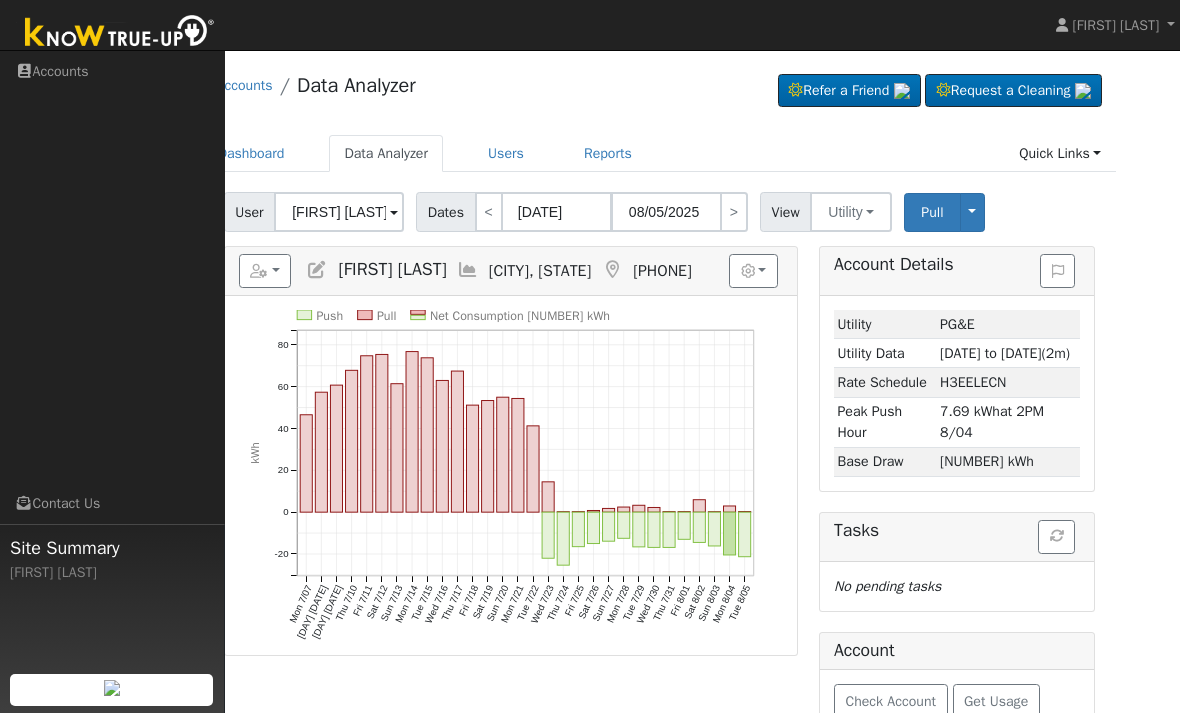 click at bounding box center [120, 33] 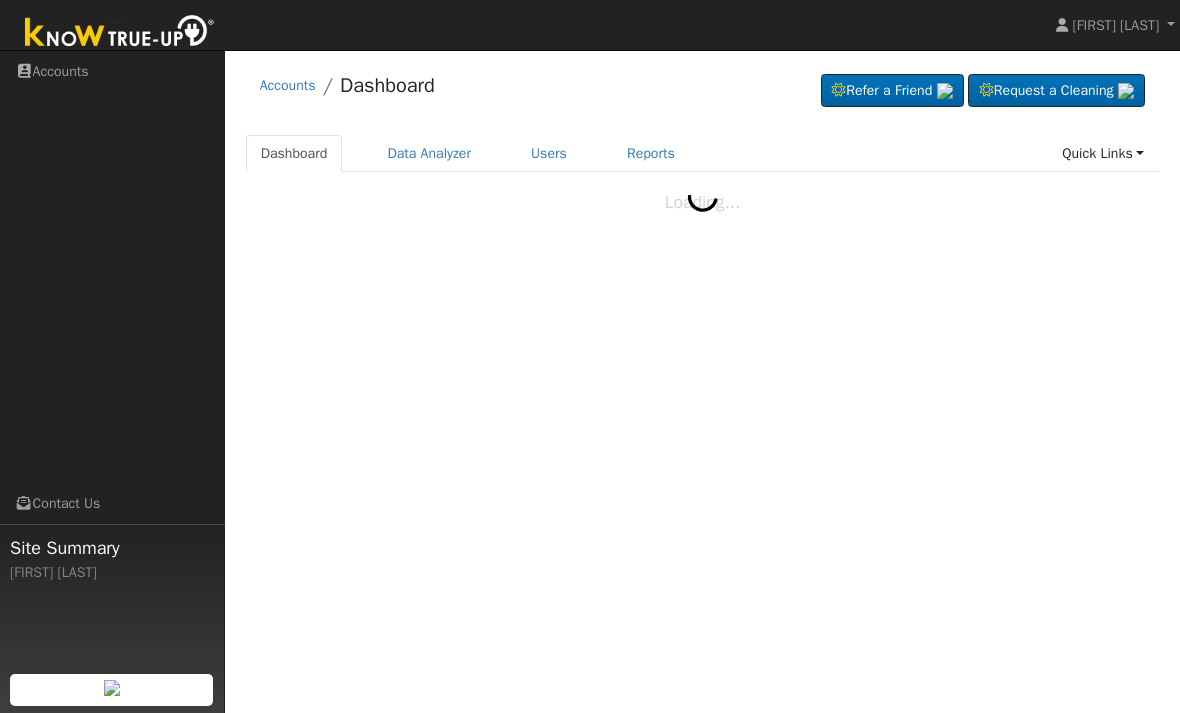 scroll, scrollTop: 0, scrollLeft: 0, axis: both 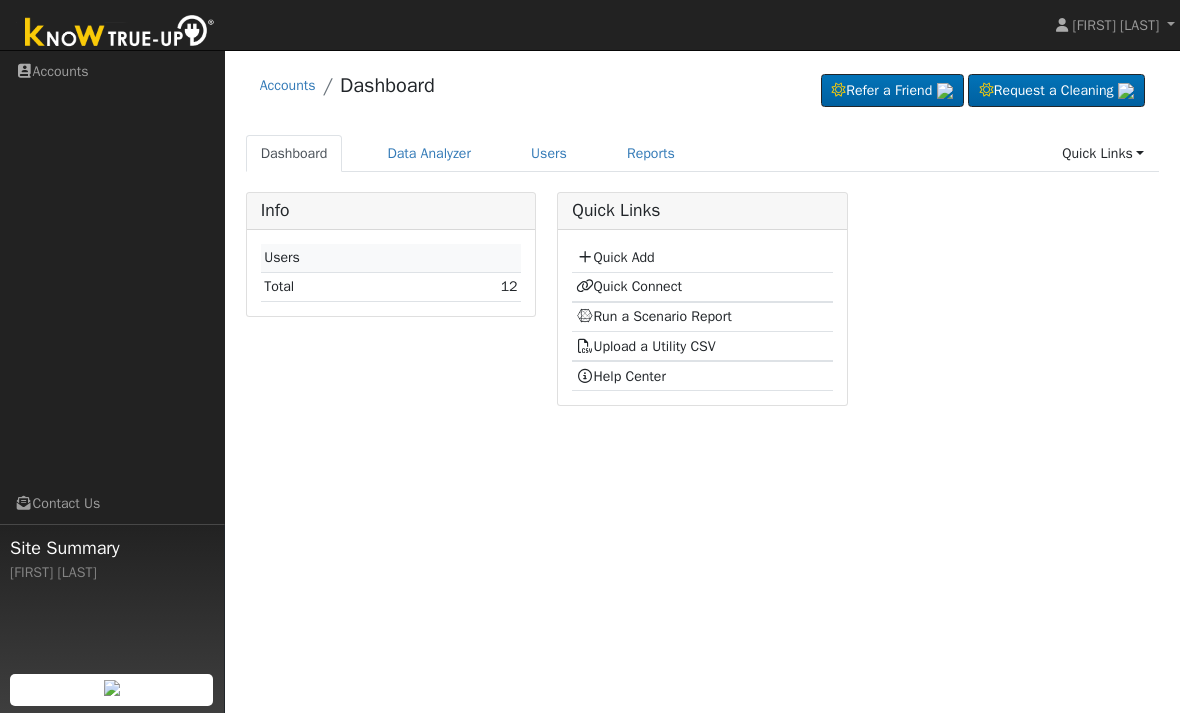 click on "Total" at bounding box center (340, 286) 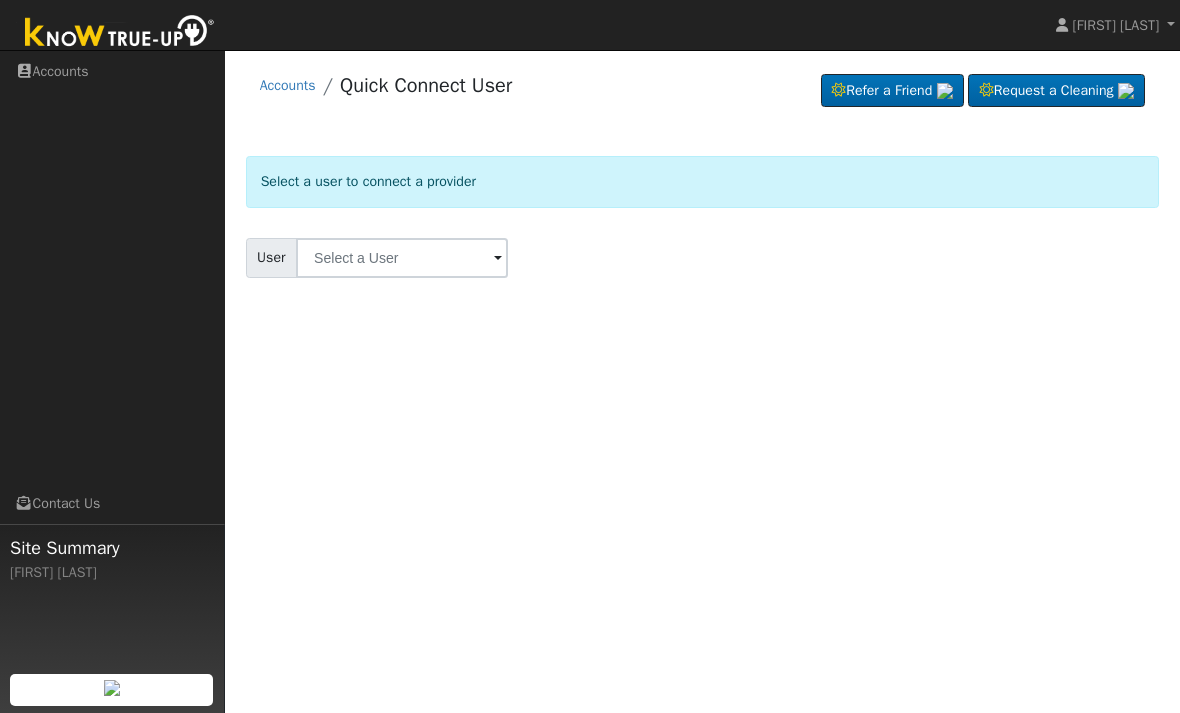 scroll, scrollTop: 0, scrollLeft: 0, axis: both 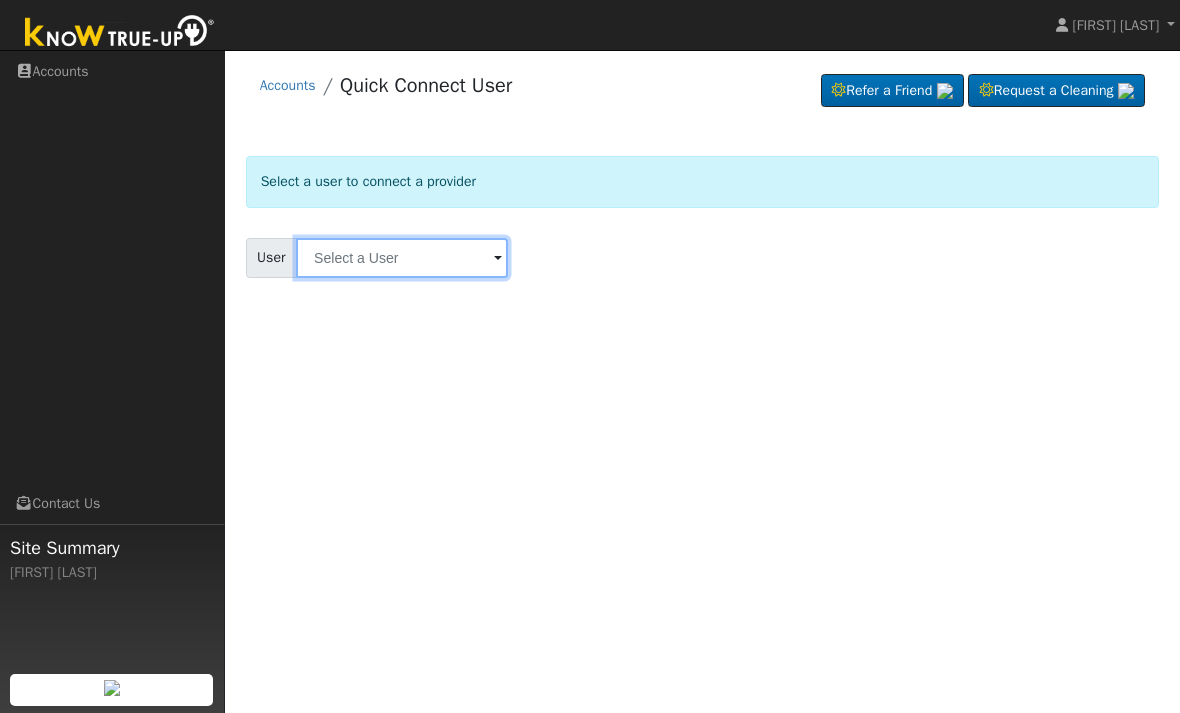 click at bounding box center [402, 258] 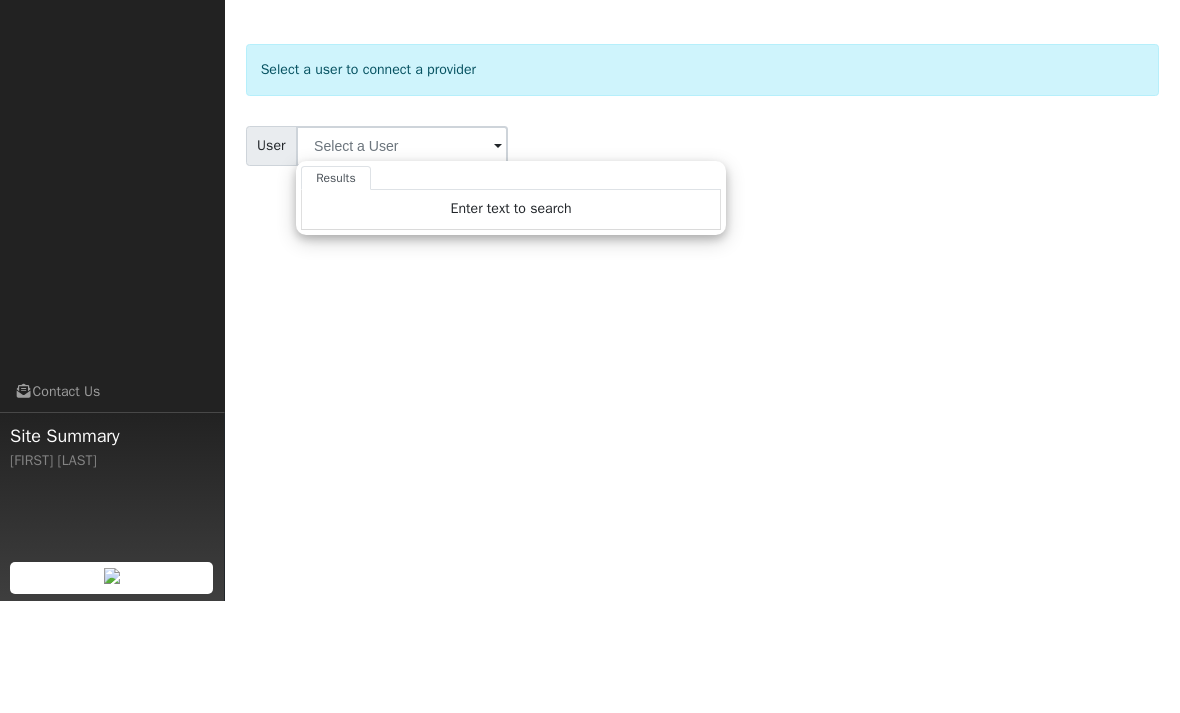 click on "User" at bounding box center (272, 258) 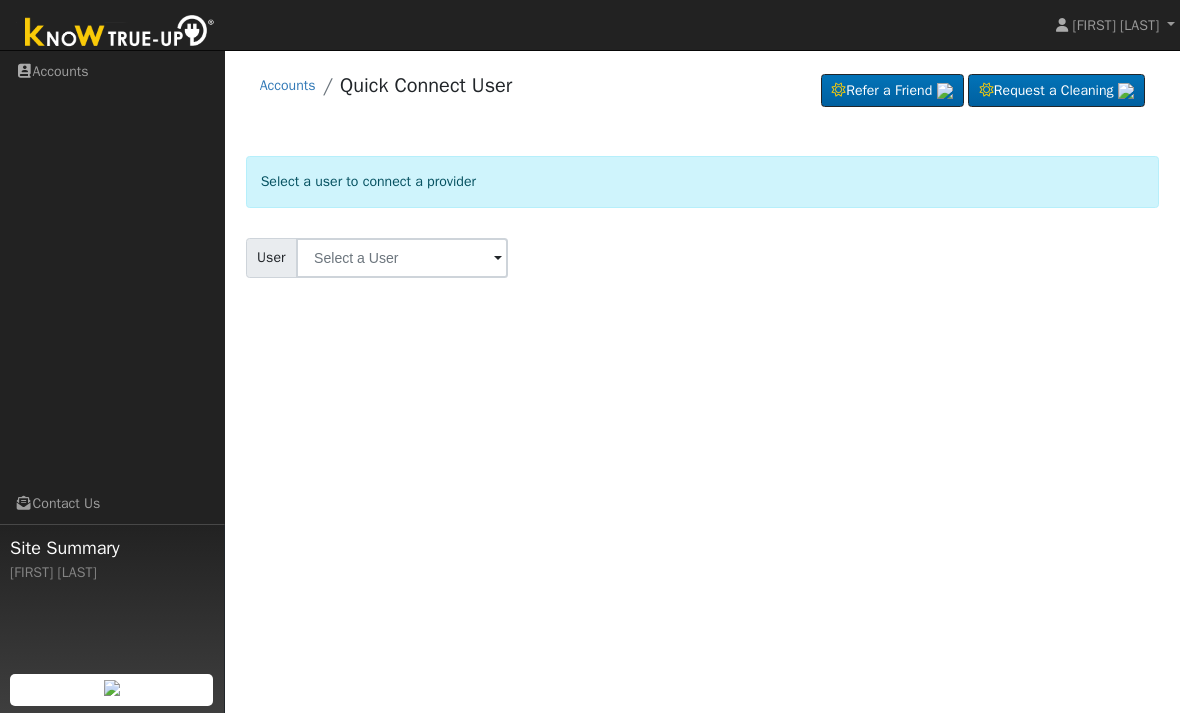 click on "Accounts" at bounding box center [112, 71] 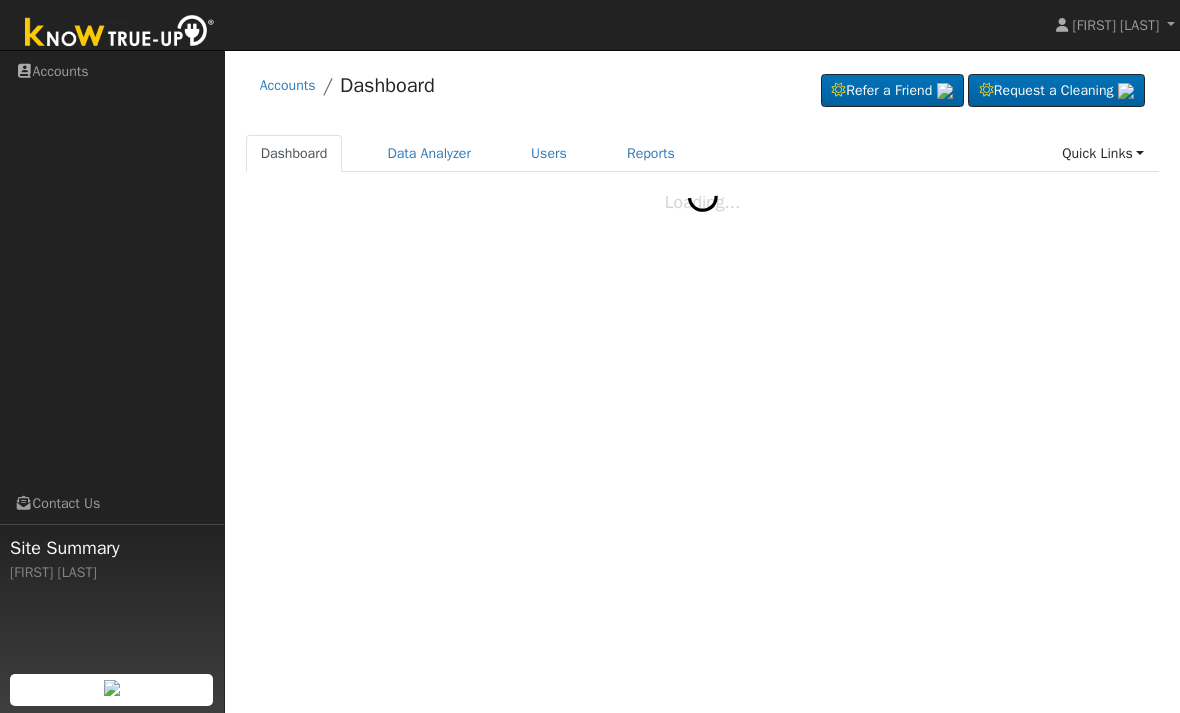 scroll, scrollTop: 0, scrollLeft: 0, axis: both 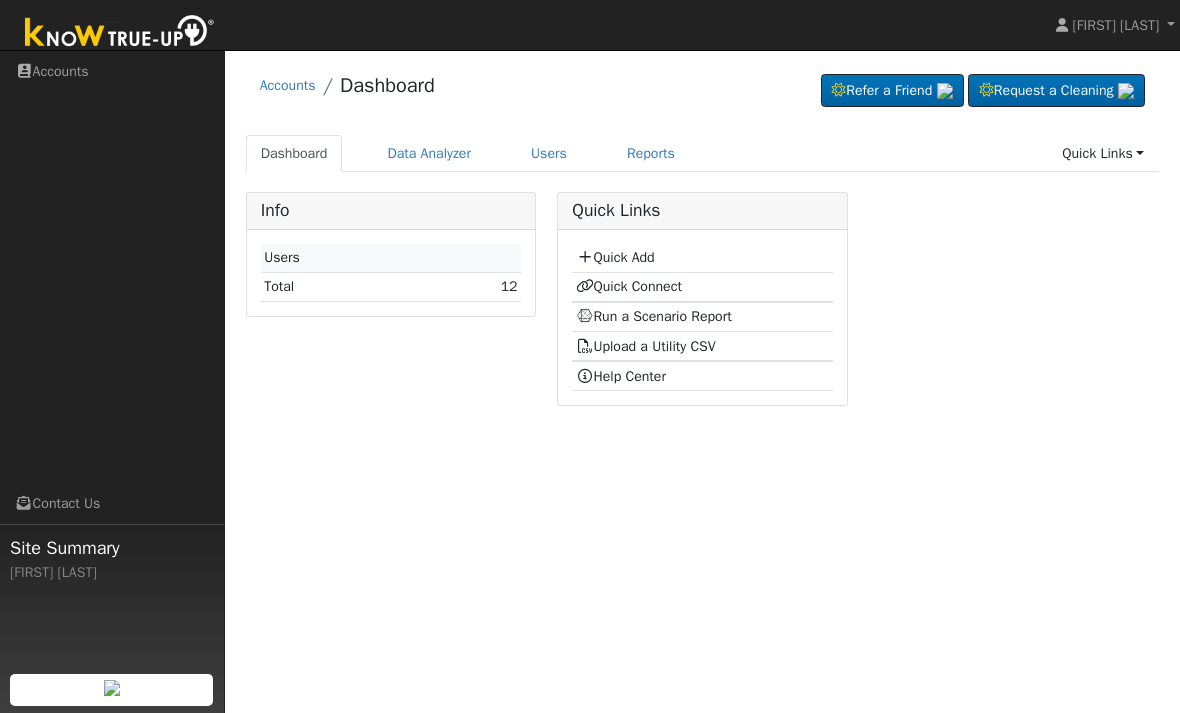 click on "Run a Scenario Report" at bounding box center [654, 316] 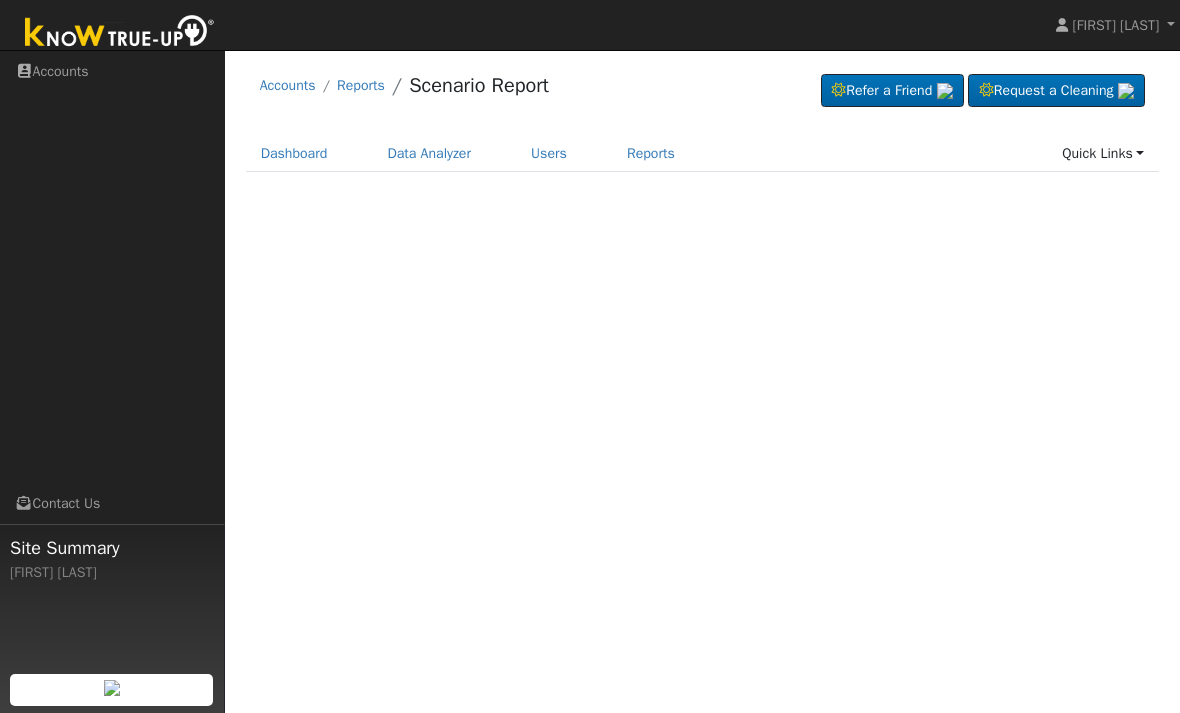 scroll, scrollTop: 0, scrollLeft: 0, axis: both 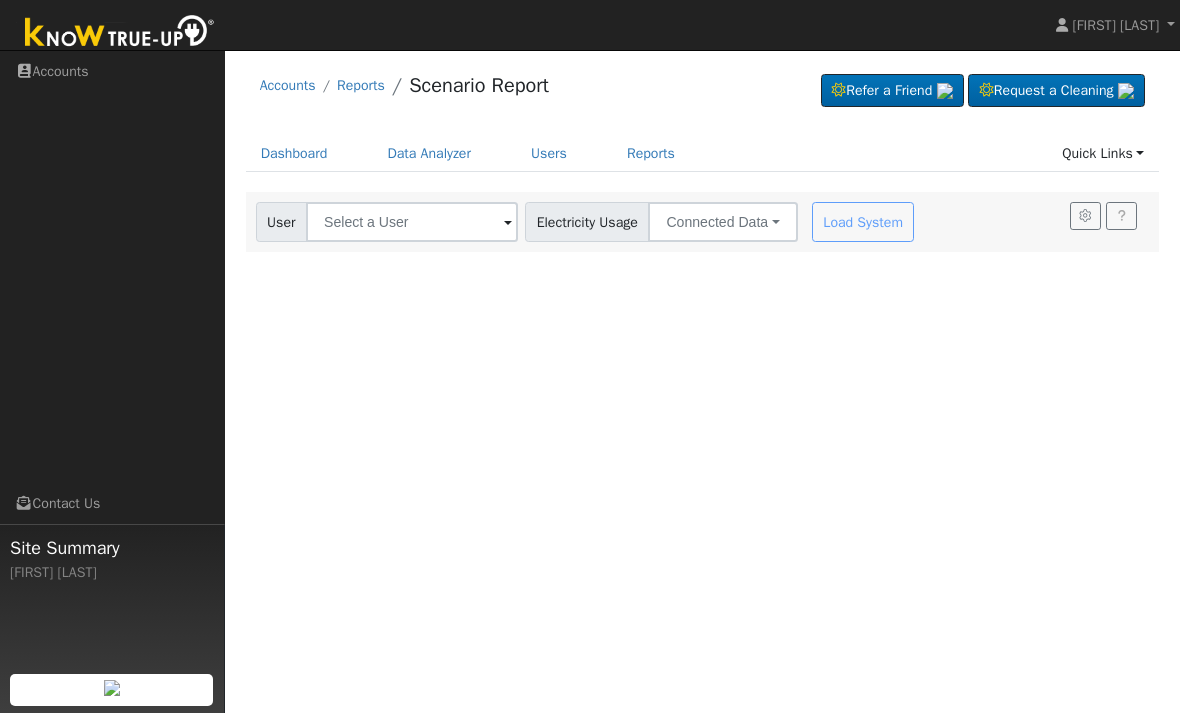 click at bounding box center [508, 223] 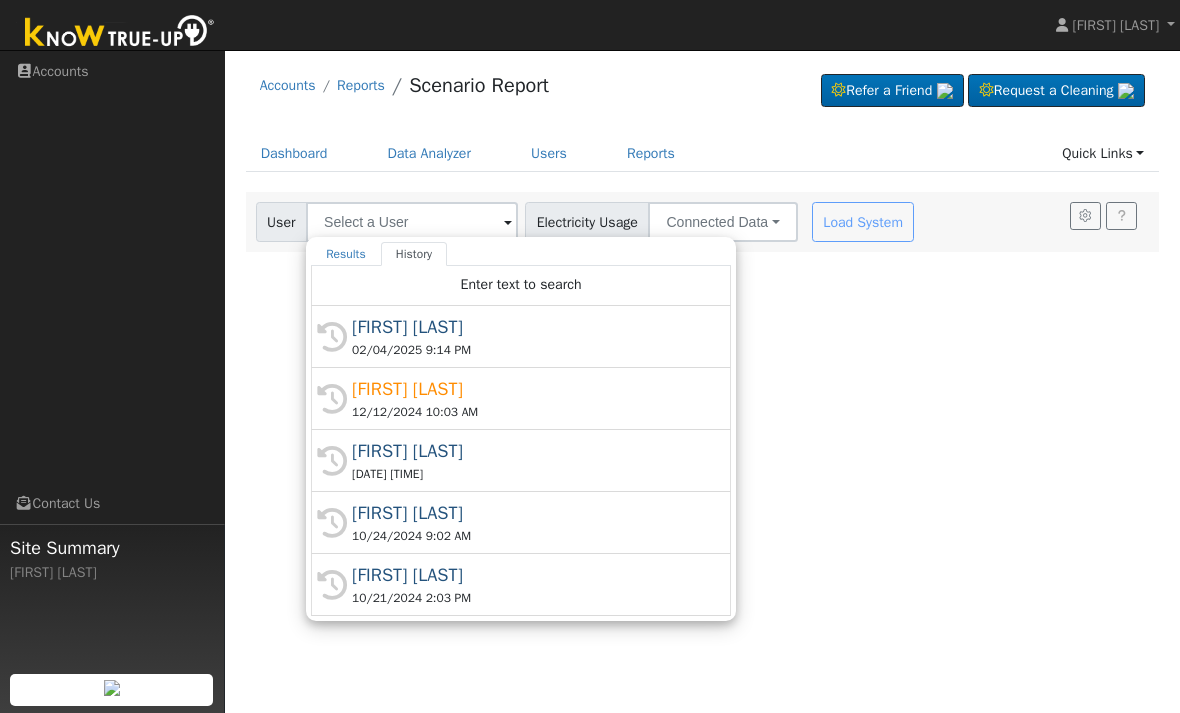 click on "[DATE] [TIME]" at bounding box center (530, 474) 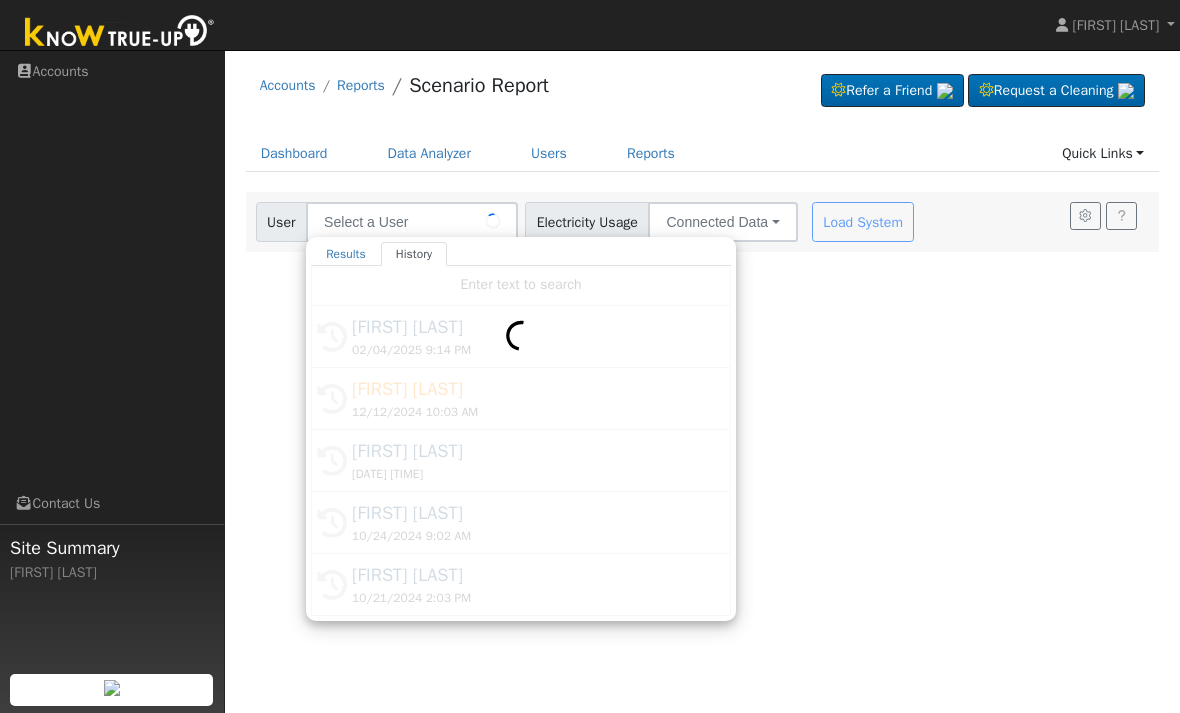 type on "[FIRST] [LAST]" 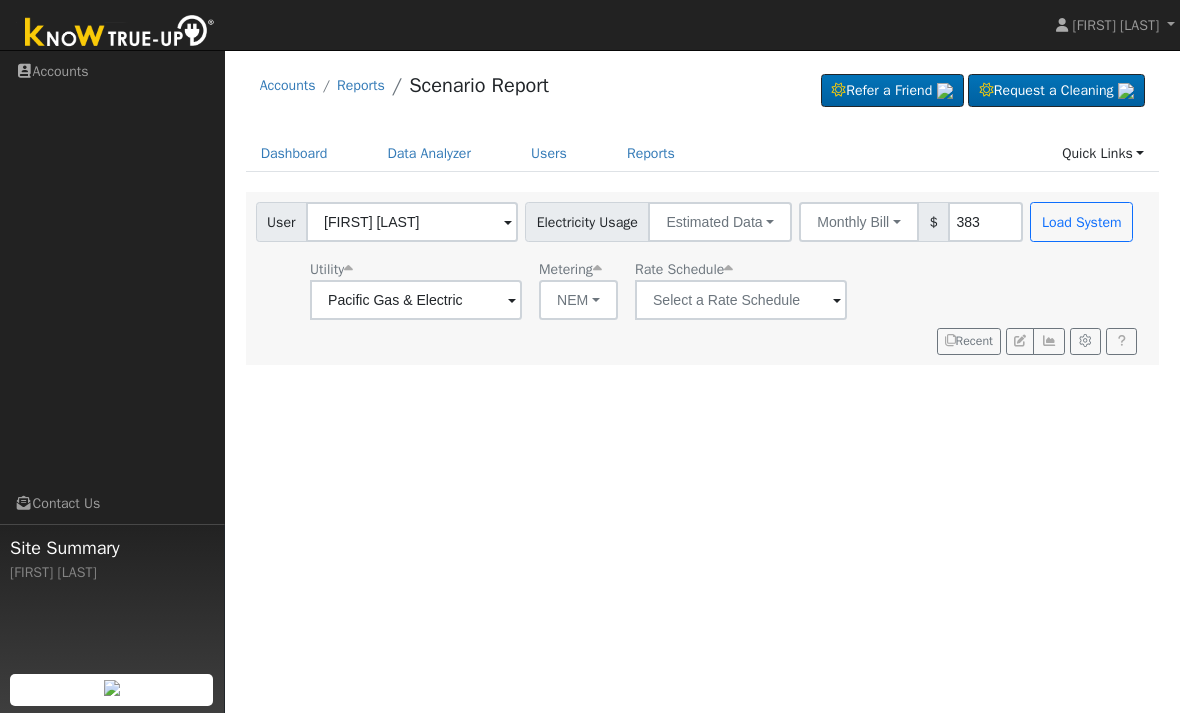 click on "Data Analyzer" at bounding box center (429, 153) 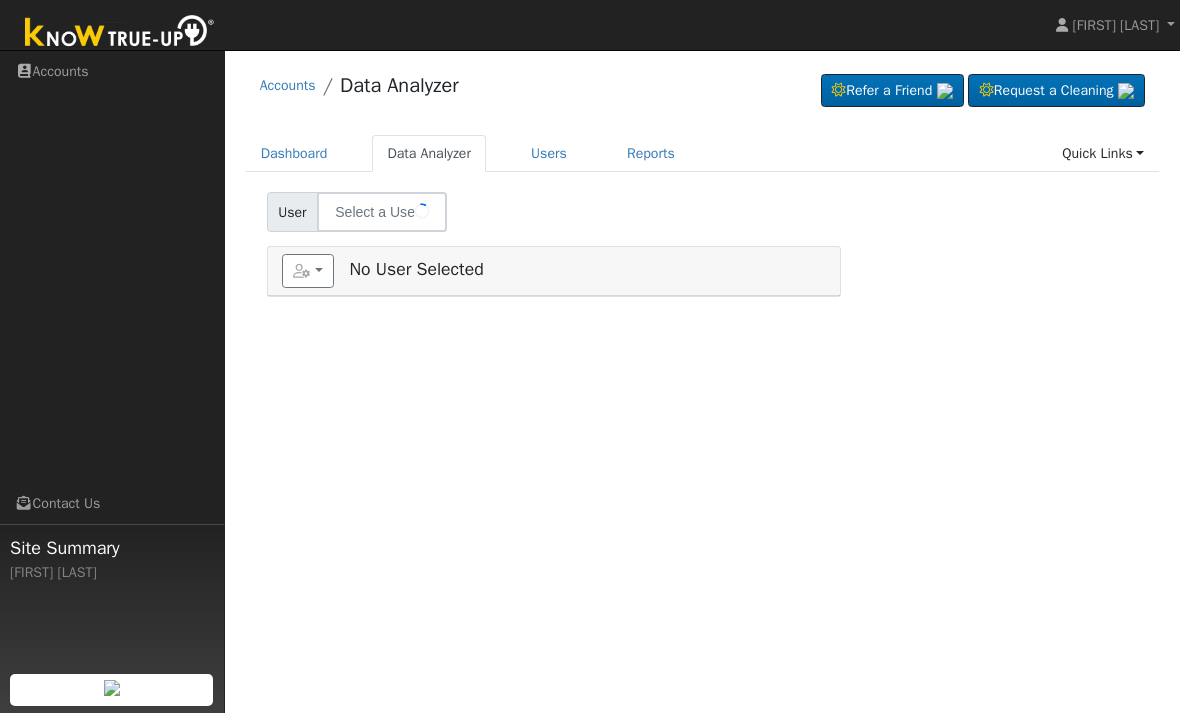 scroll, scrollTop: 0, scrollLeft: 0, axis: both 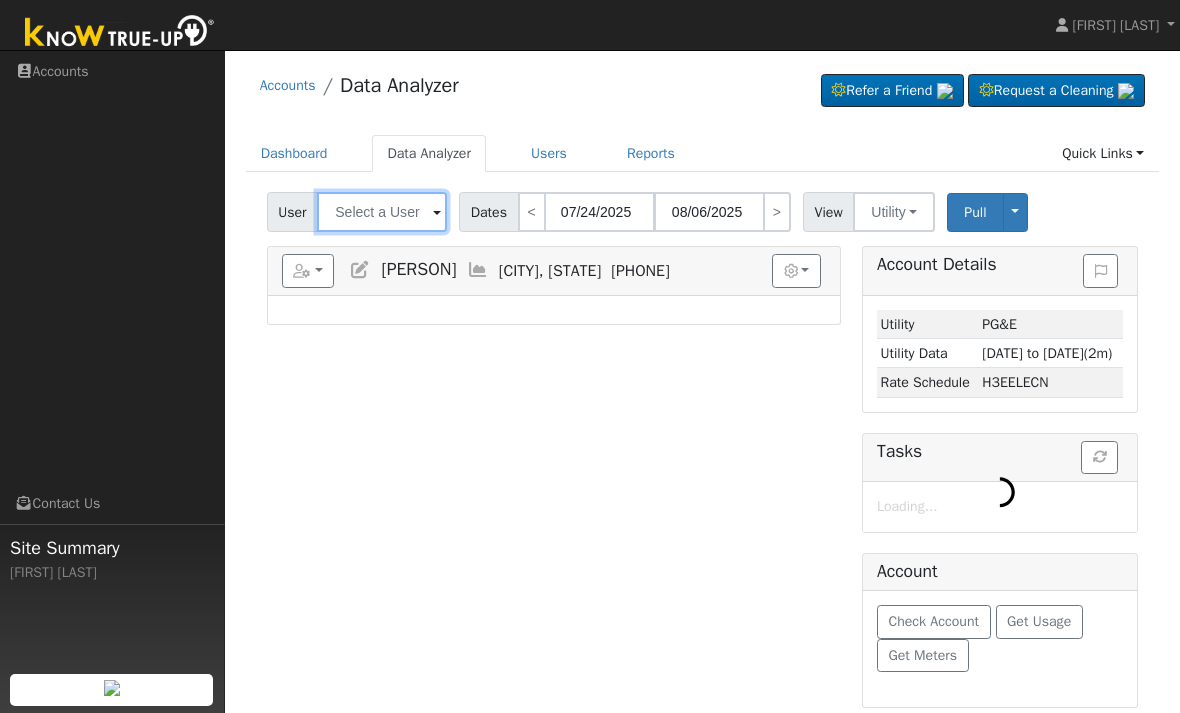 type on "[PERSON]" 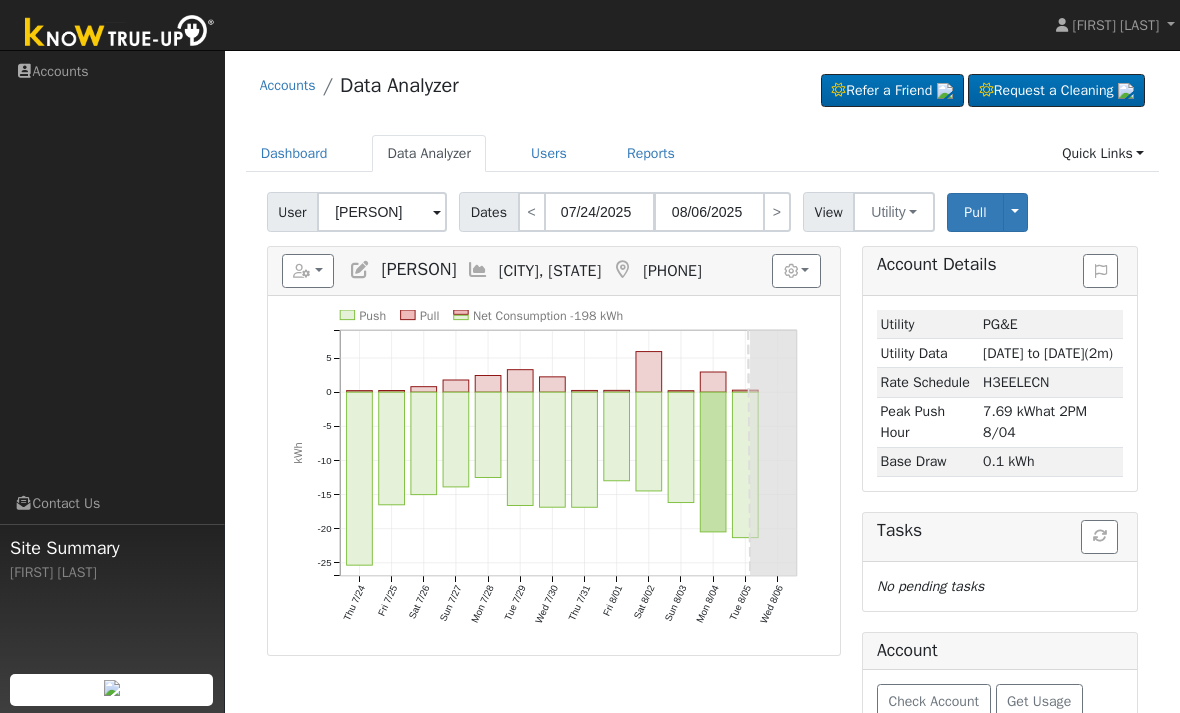 click on "User [PERSON] Account   Default Account Default Account [NUMBER] [STREET], [CITY] [POSTAL CODE] Primary Account Dates  <  [DATE] [DATE] > View Utility Utility Solar Pull Toggle Dropdown View Delete This Data Delete ALL Data Disconnect Utility Are you sure you want to delete [PERSON]'s PG&E data from [DATE] to [DATE]?  Back   Delete  Are you sure you want to delete ALL [PERSON]'s PG&E data? Be careful: this cannot be undone.  Back   Delete  Disconnecting PG&E. Do you also want to delete all of the PG&E data?  - Delete data if disconnecting or connecting to different data.  - Keep data if reconnecting to same data.  Be careful: this cannot be undone.  Cancel  No  Yes Switch PG&E meter to Unknown (Usage Point). This will delete all of the current meter data and pull new meter data. Be careful: this cannot be undone.  Cancel   Confirm  No   Reports Scenario Health Check Energy Audit Account Timeline User Audit Trail  Interval Data Import from CSV Export to CSV Quick Add New User [PERSON]" 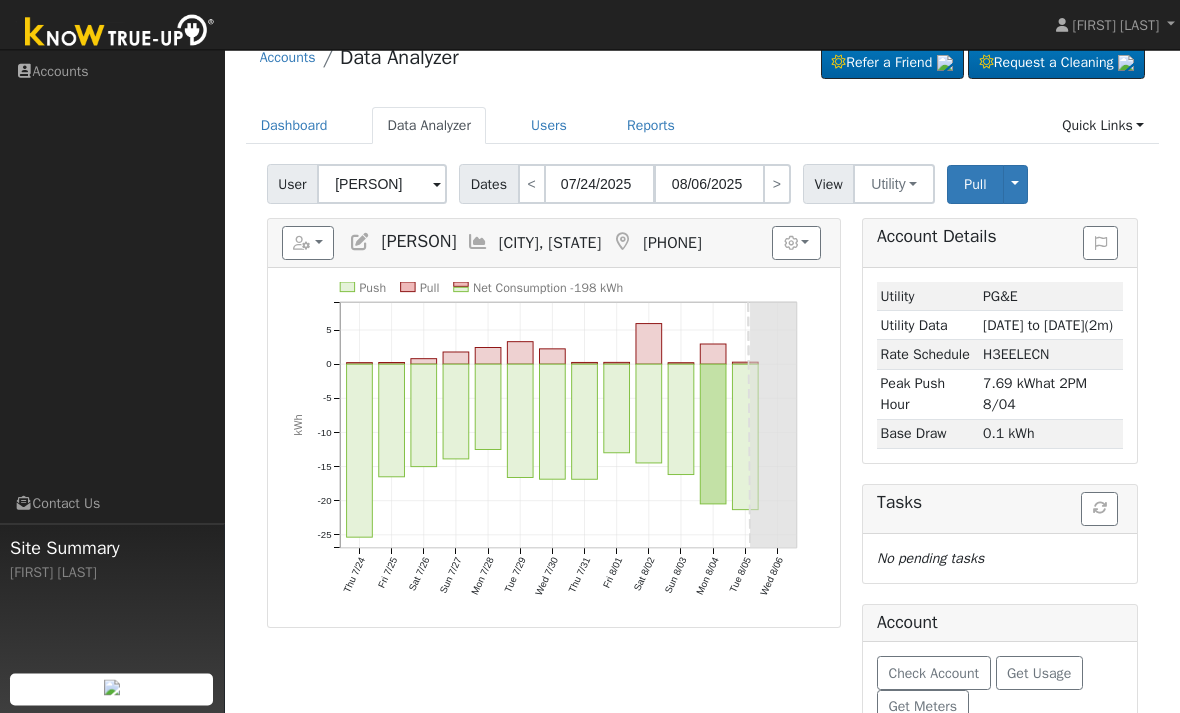 scroll, scrollTop: 29, scrollLeft: 0, axis: vertical 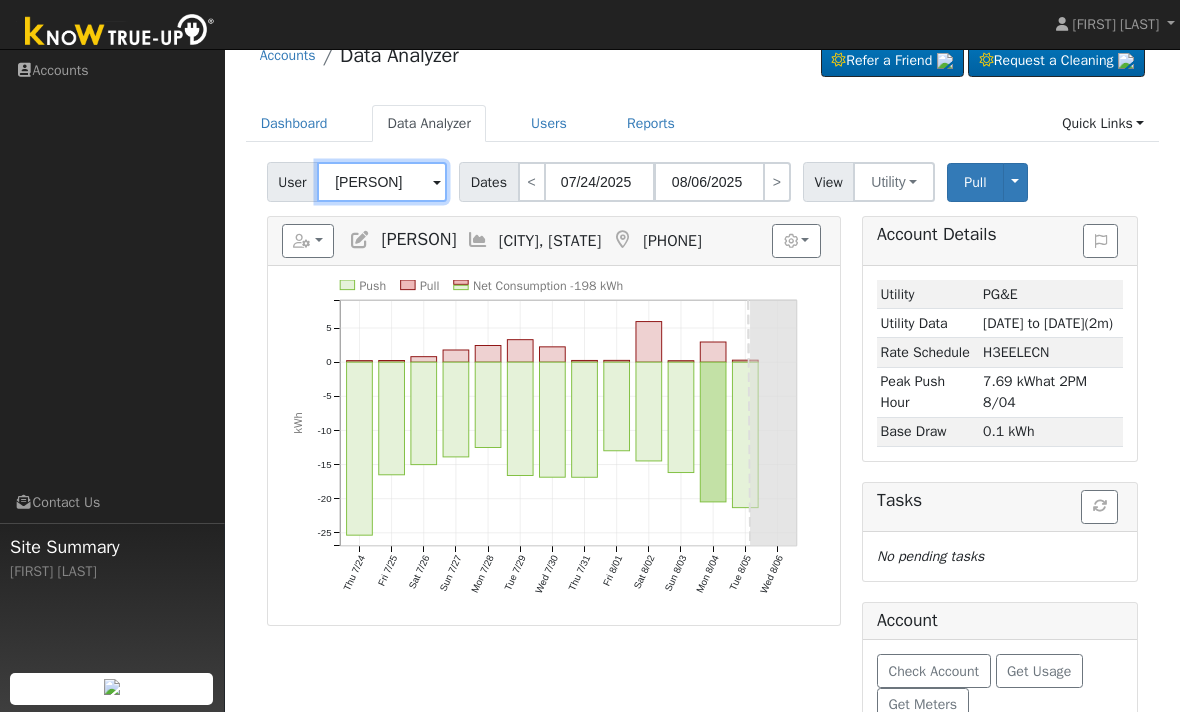 click on "[FIRST] [LAST]" at bounding box center (382, 183) 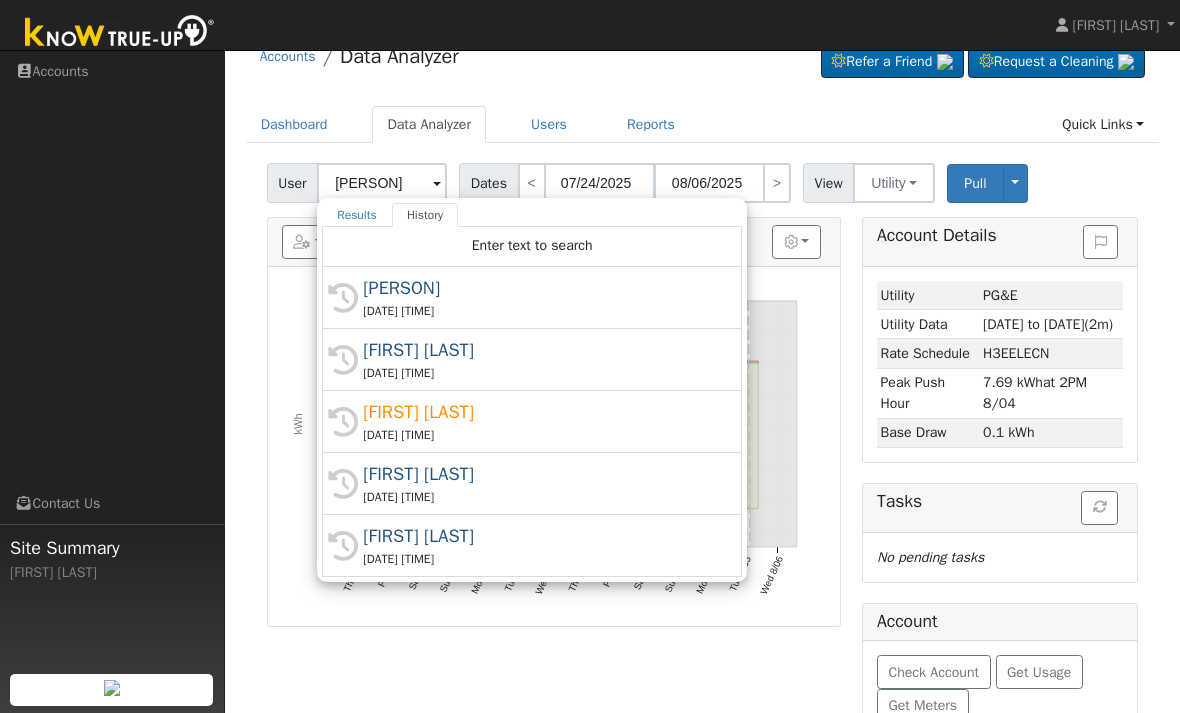 click on "Dashboard" at bounding box center [294, 124] 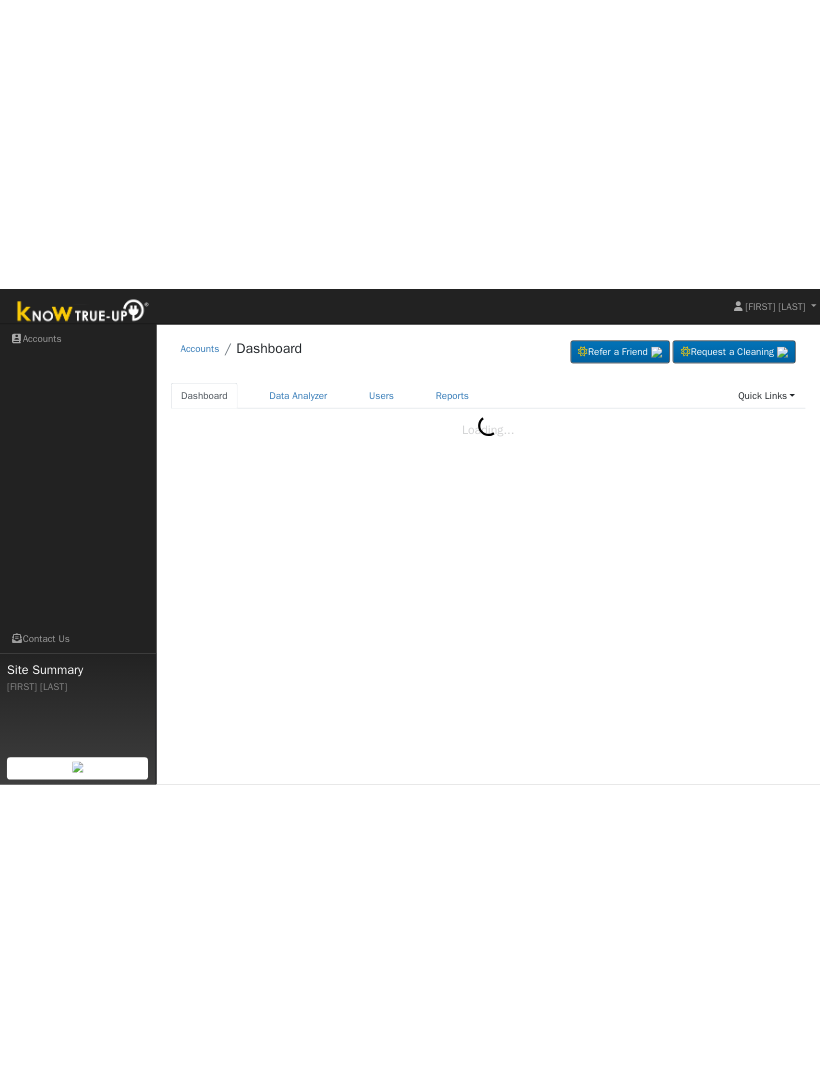 scroll, scrollTop: 0, scrollLeft: 0, axis: both 